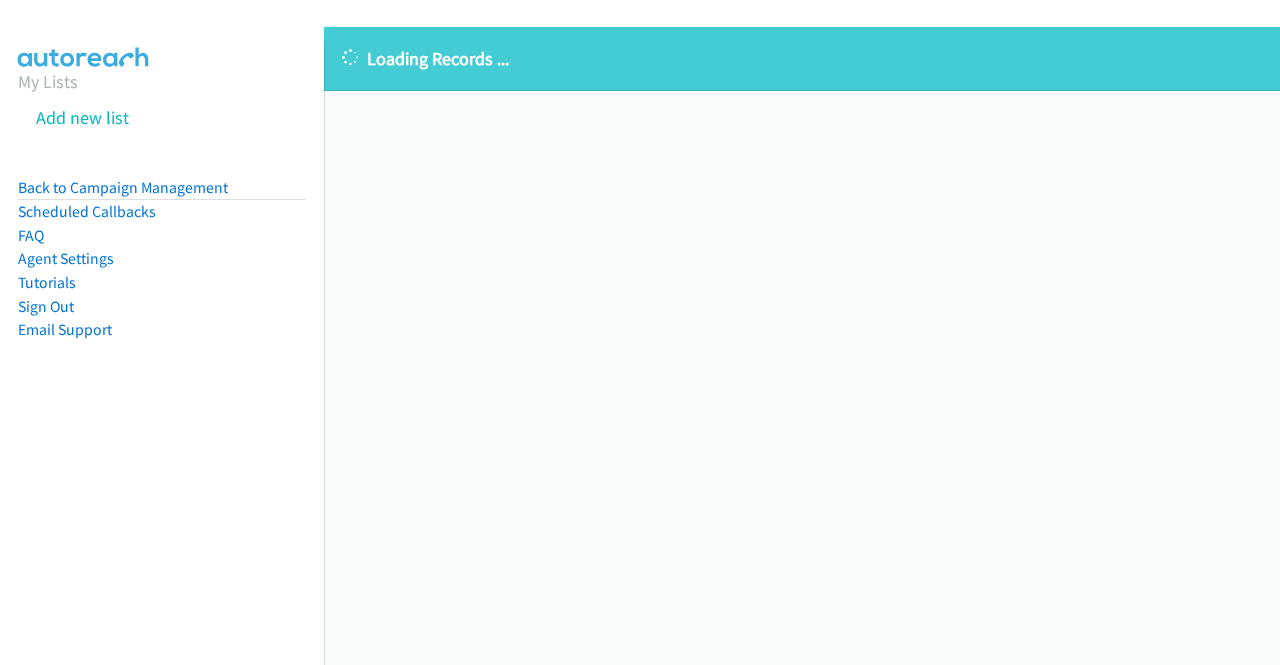 scroll, scrollTop: 0, scrollLeft: 0, axis: both 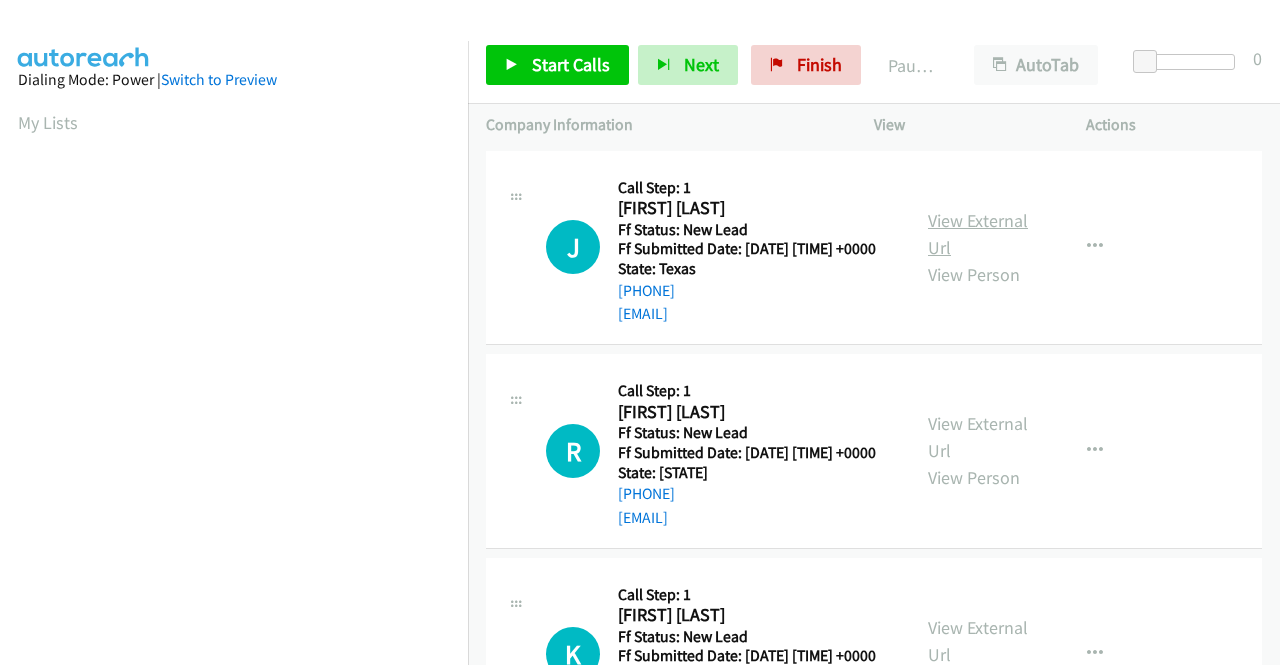 click on "View External Url" at bounding box center [978, 234] 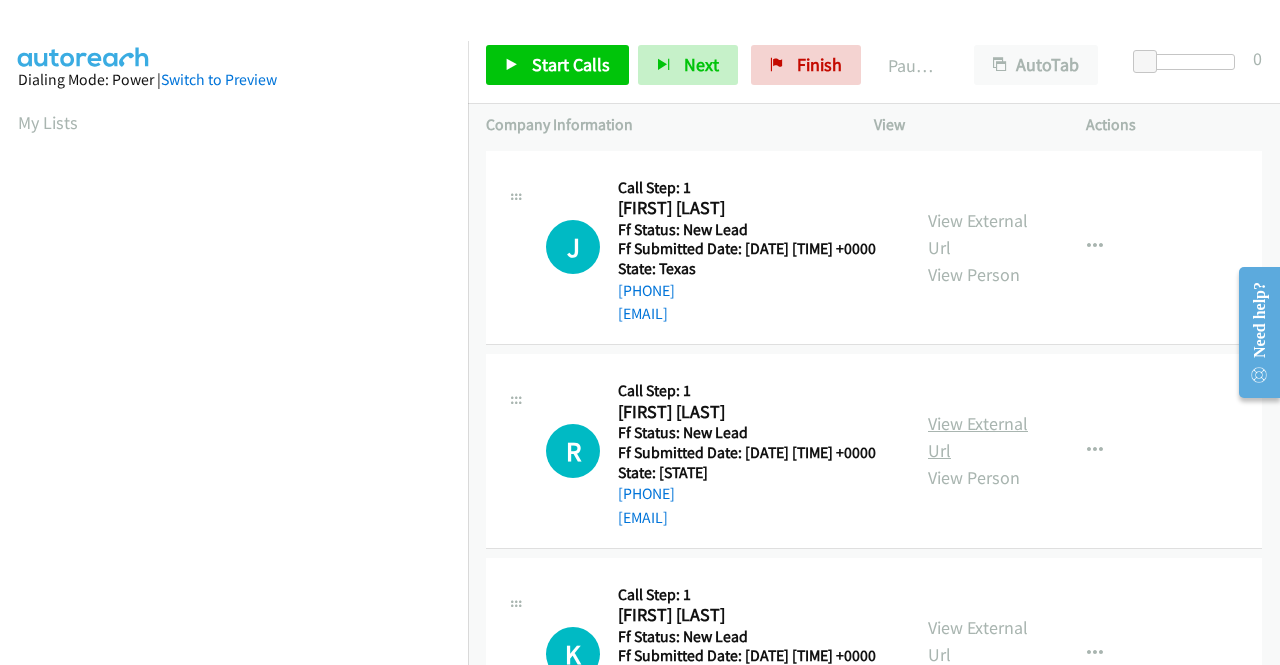 click on "View External Url" at bounding box center (978, 437) 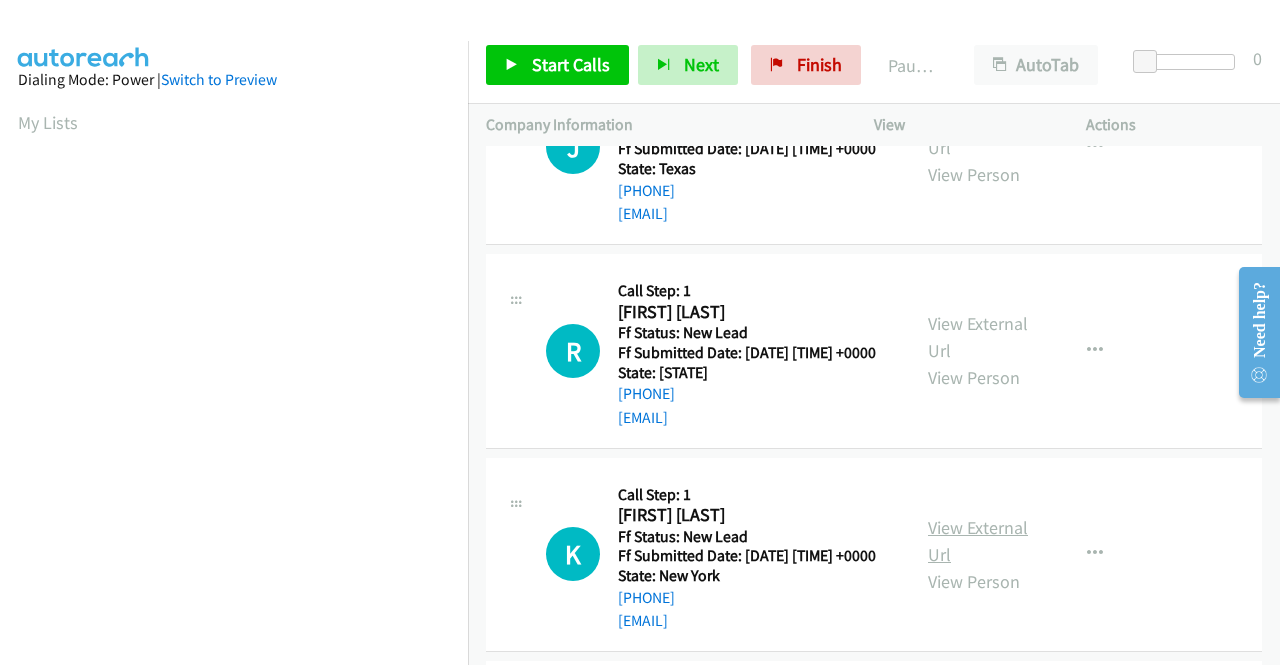 click on "View External Url" at bounding box center (978, 541) 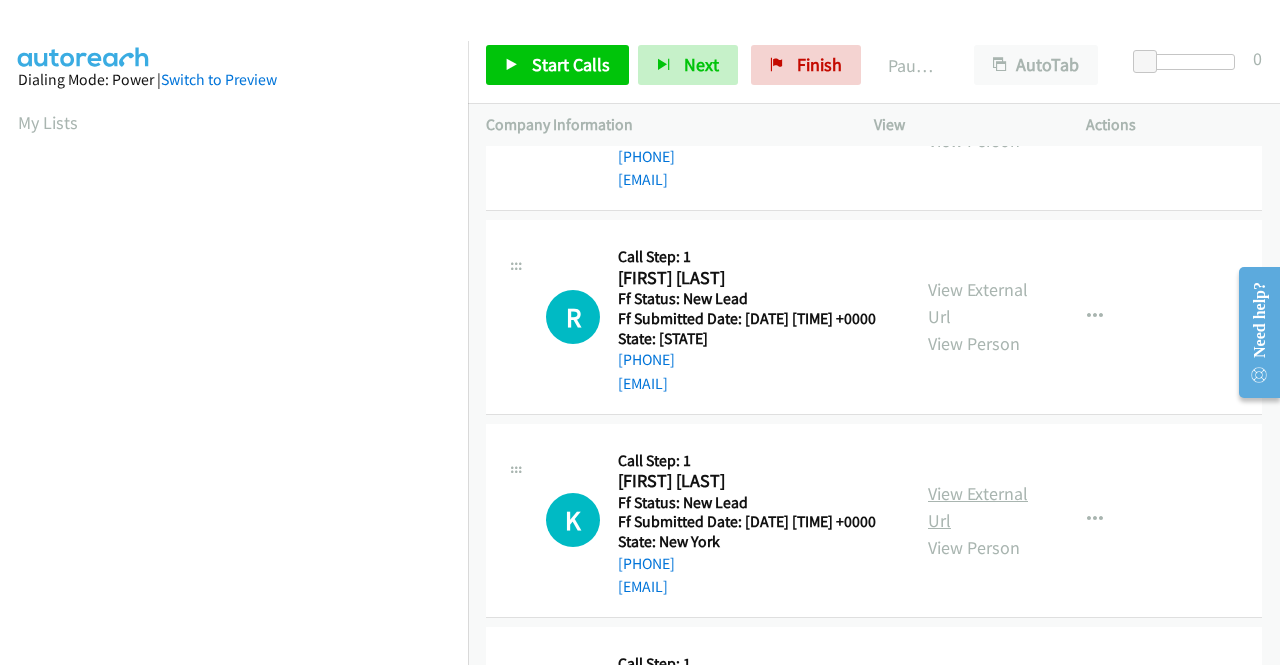 scroll, scrollTop: 0, scrollLeft: 0, axis: both 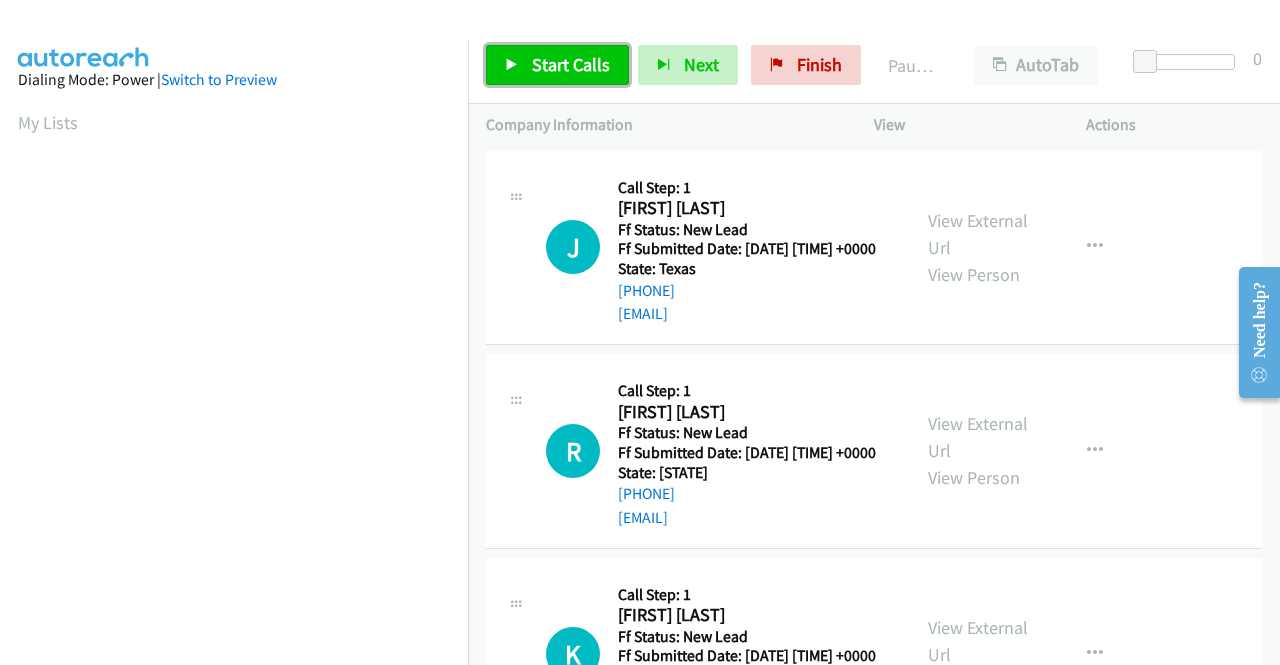 click on "Start Calls" at bounding box center (571, 64) 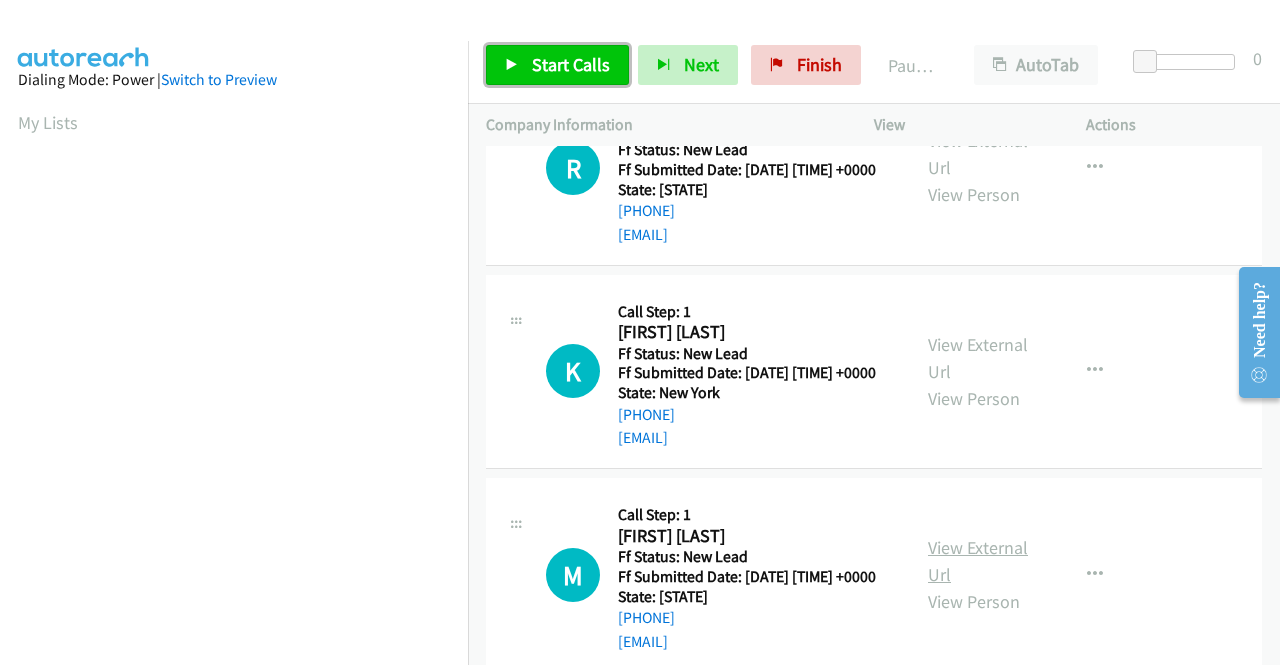 scroll, scrollTop: 400, scrollLeft: 0, axis: vertical 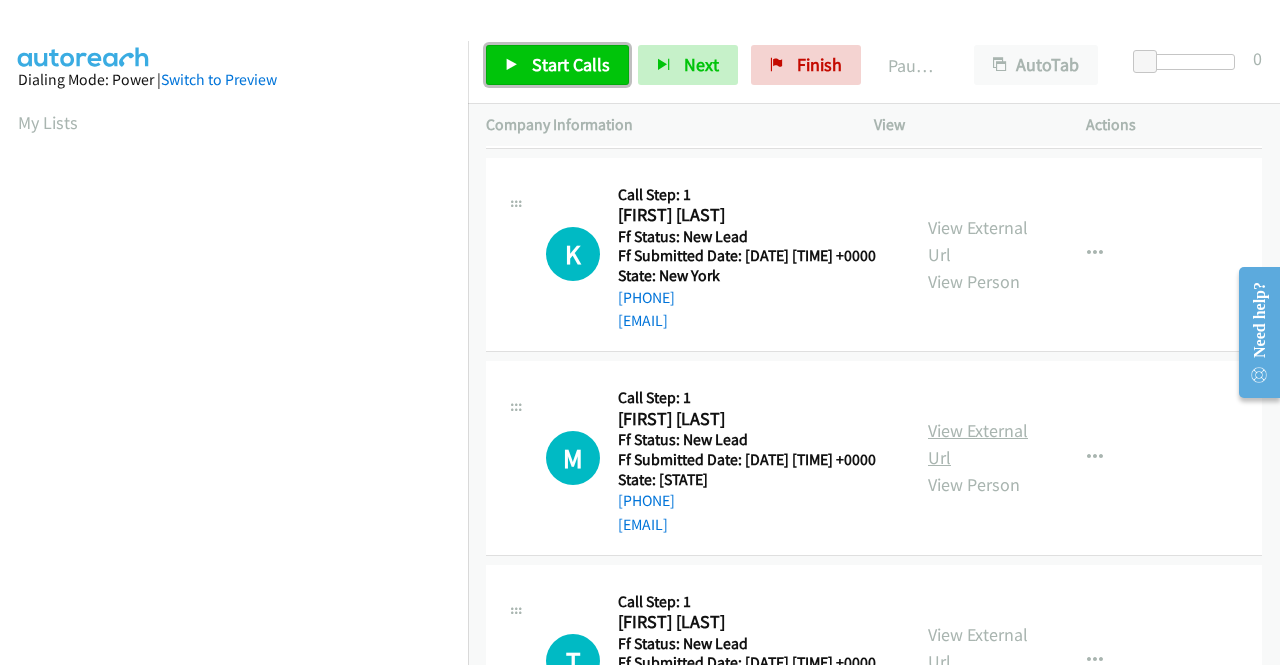 click on "View External Url" at bounding box center [978, 444] 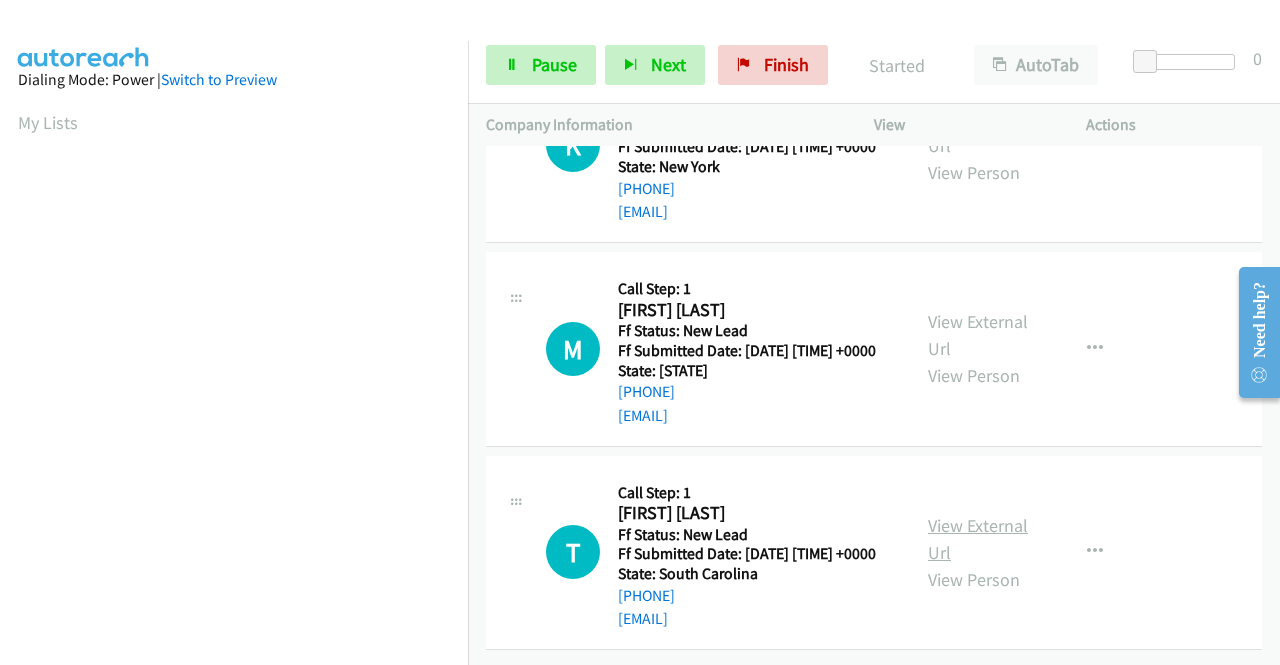 scroll, scrollTop: 620, scrollLeft: 0, axis: vertical 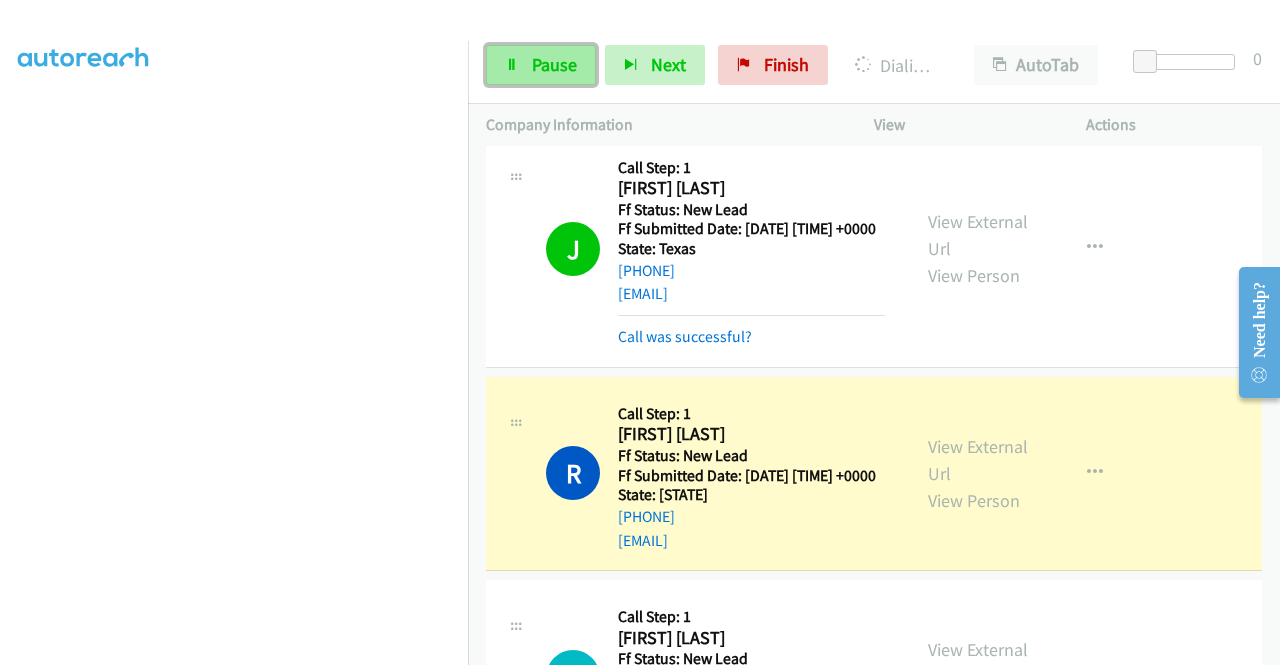click on "Pause" at bounding box center [541, 65] 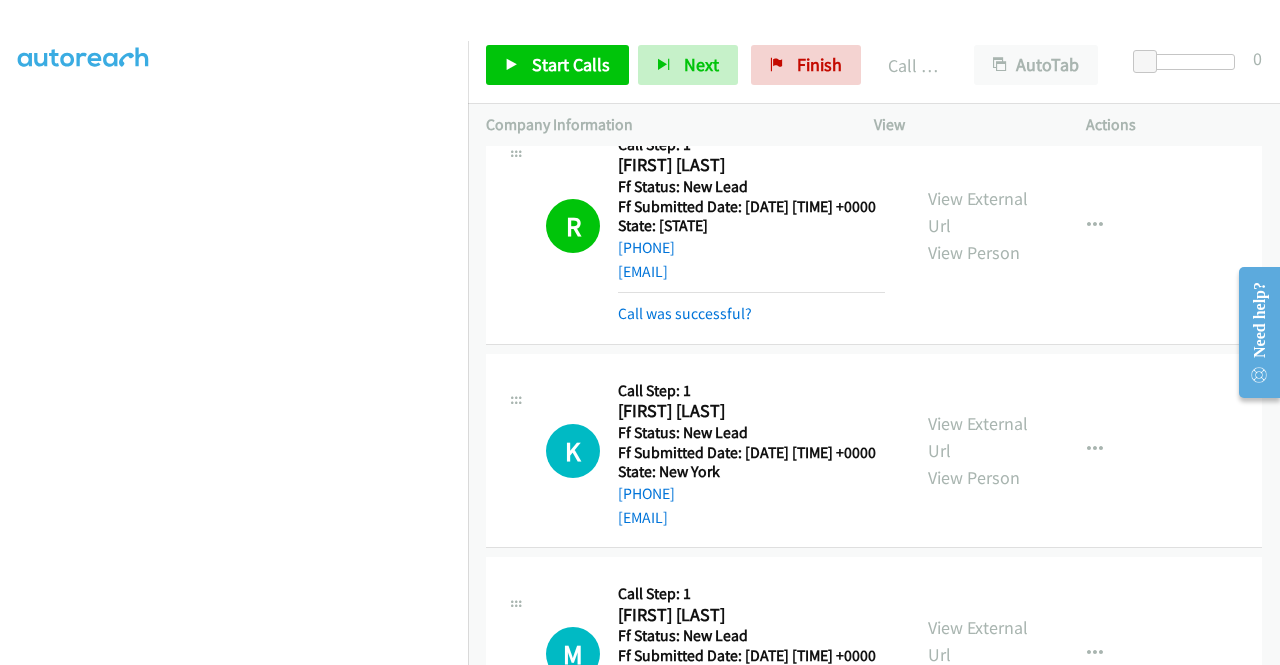 scroll, scrollTop: 320, scrollLeft: 0, axis: vertical 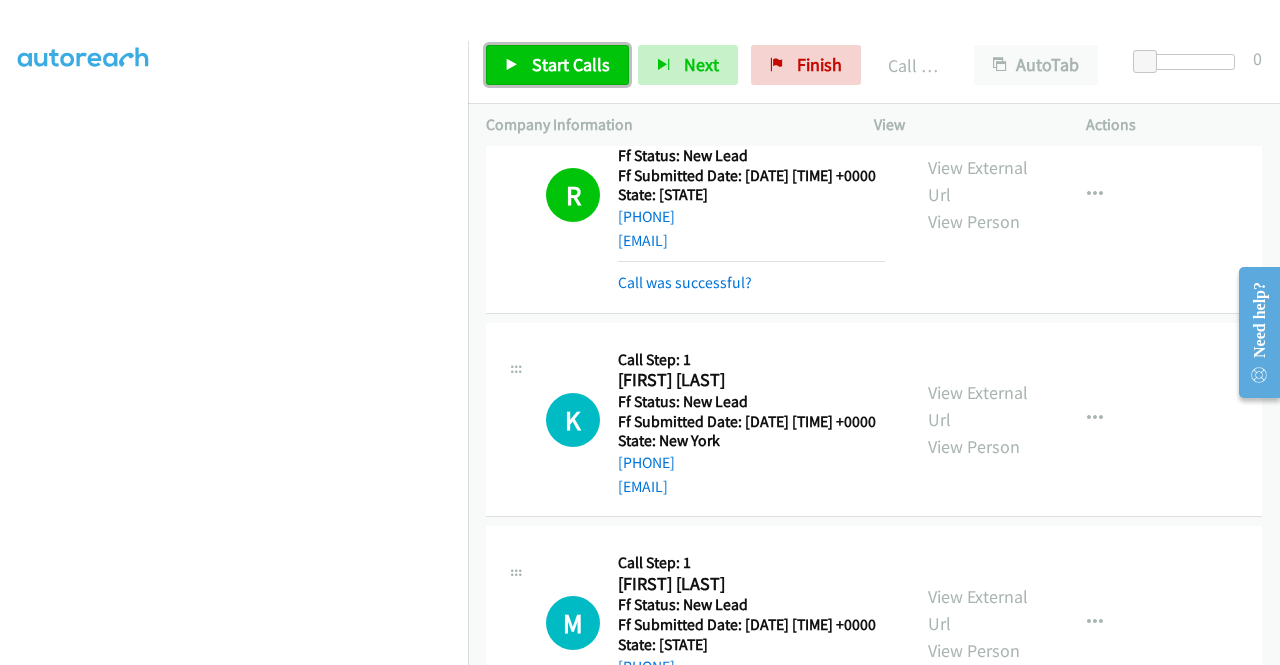 click on "Start Calls" at bounding box center [557, 65] 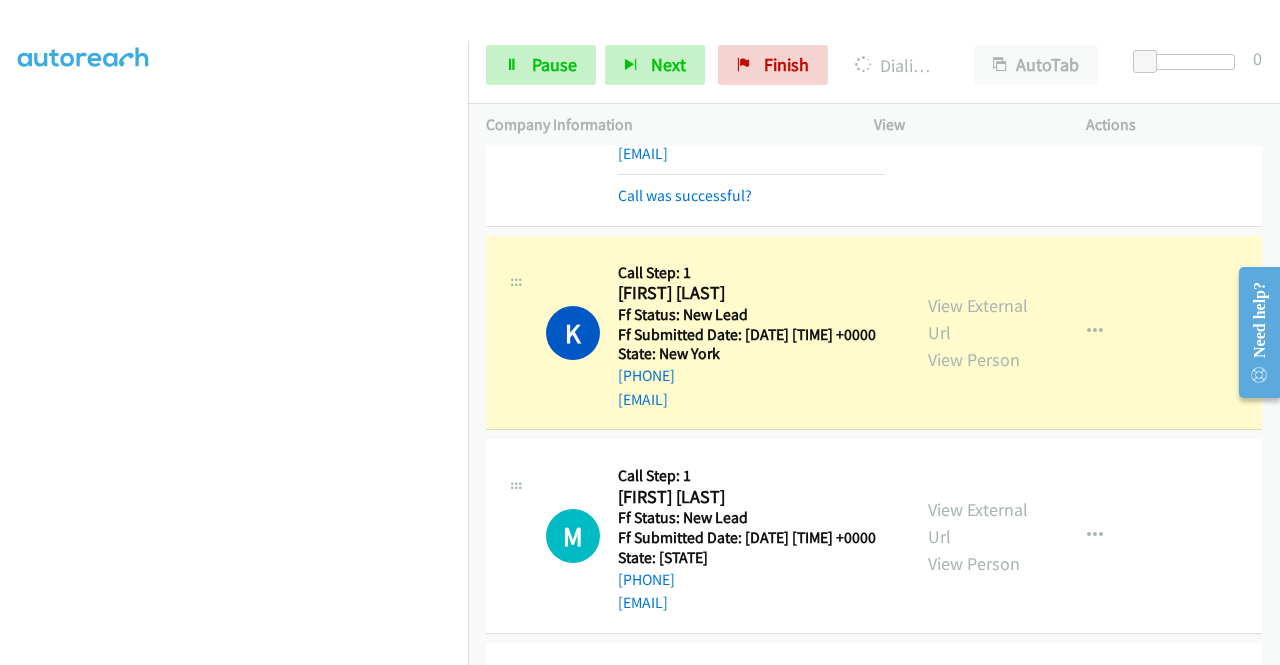 scroll, scrollTop: 404, scrollLeft: 0, axis: vertical 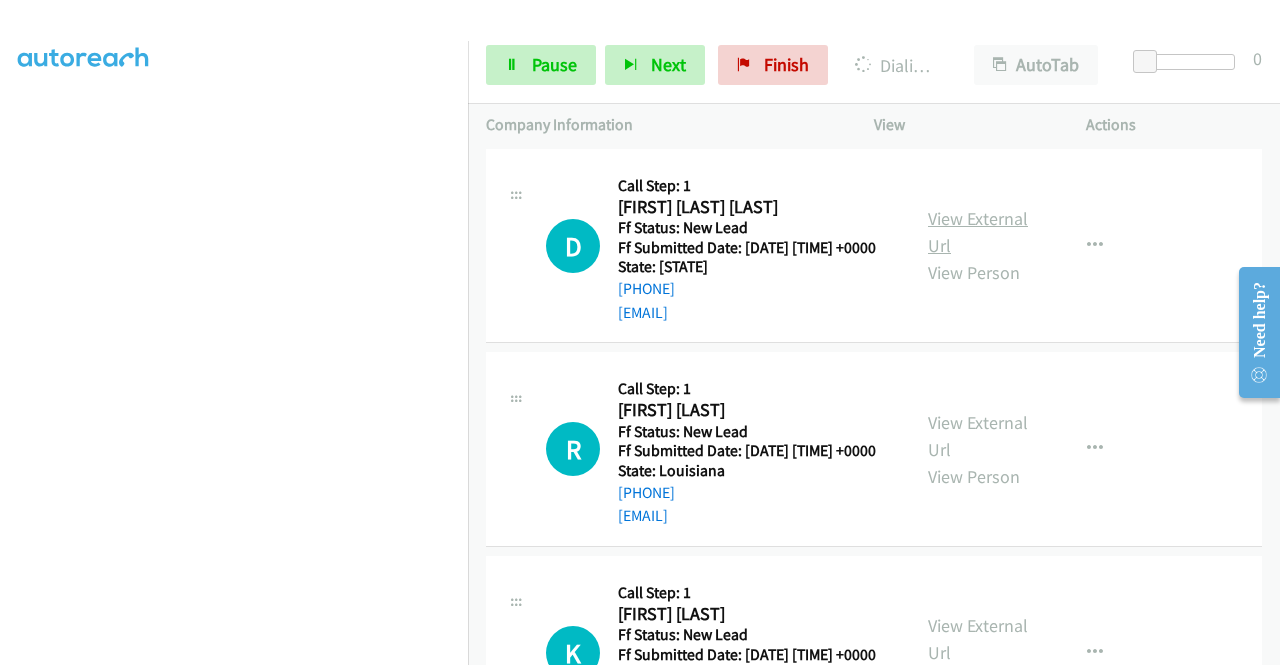 click on "View External Url" at bounding box center [978, 232] 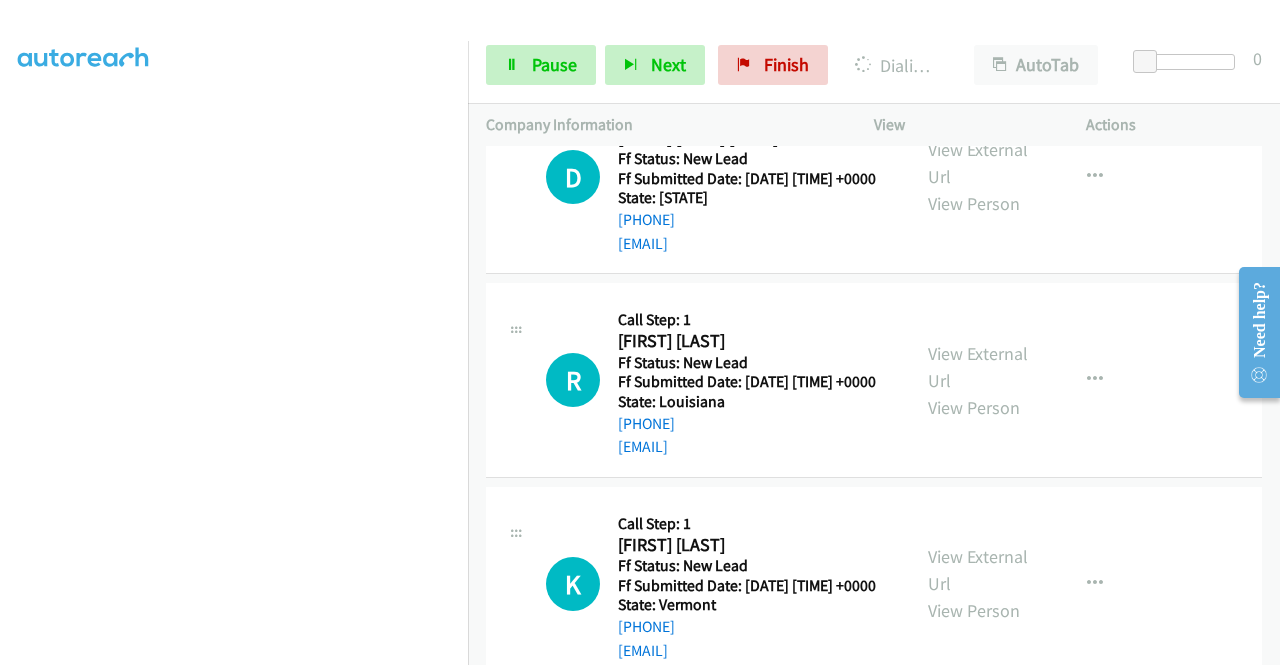 scroll, scrollTop: 1247, scrollLeft: 0, axis: vertical 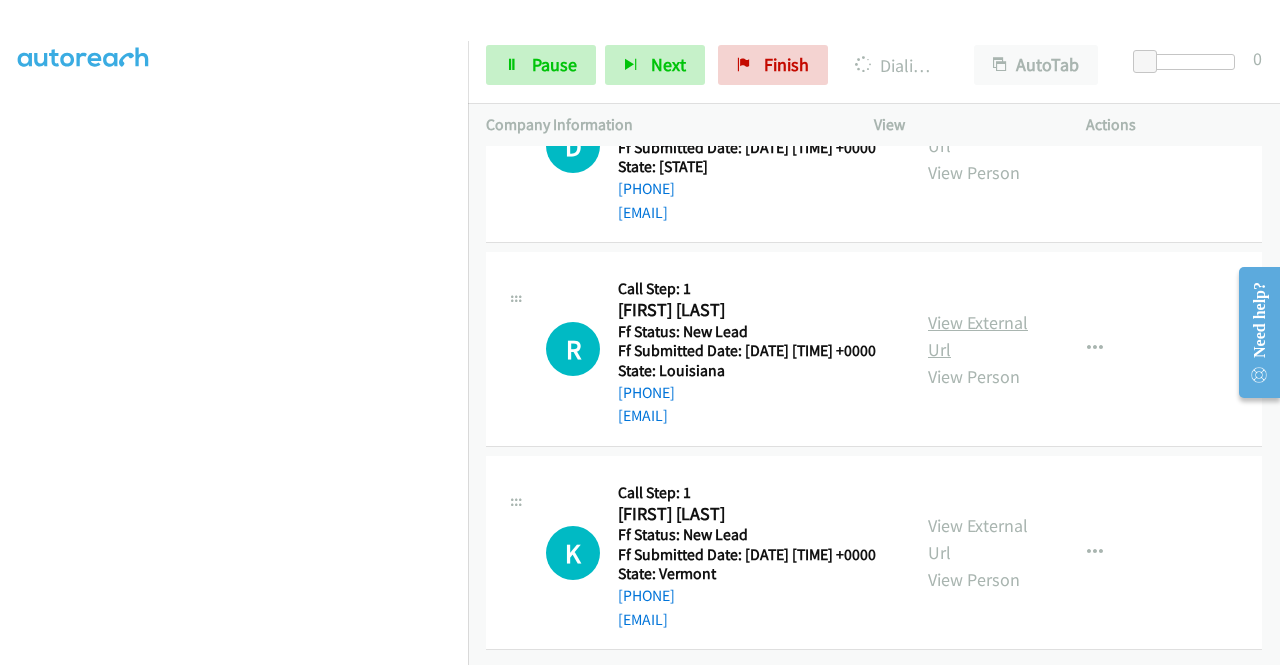 click on "View External Url" at bounding box center (978, 336) 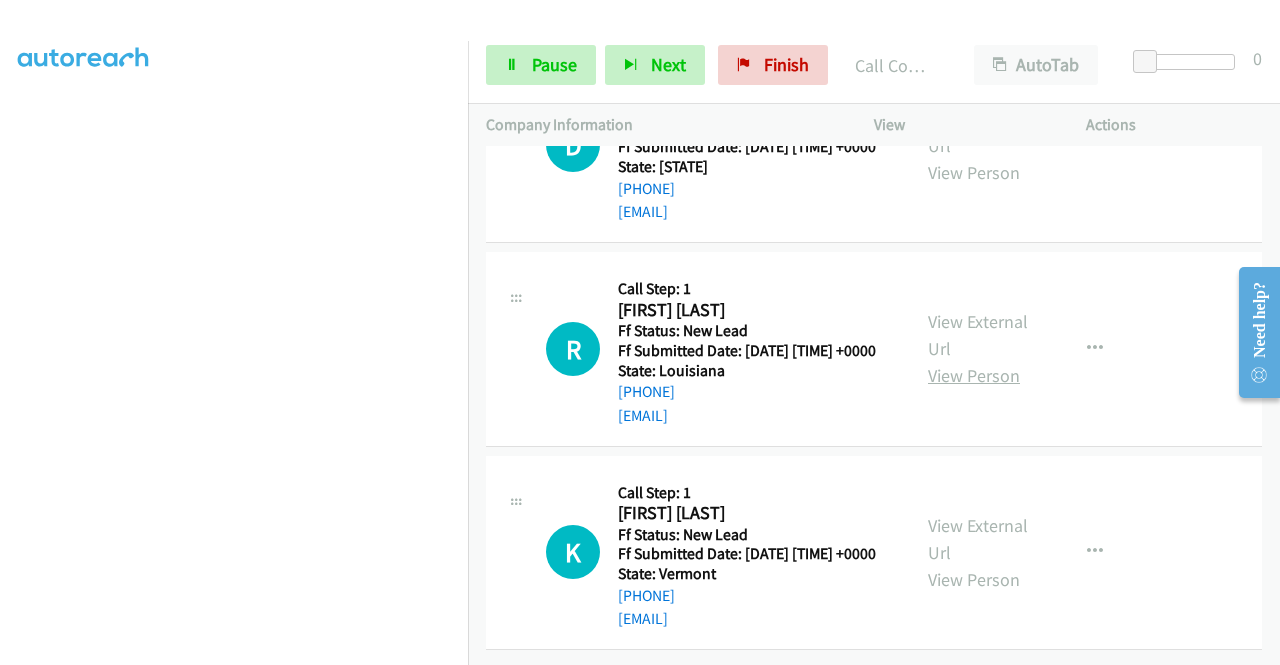 scroll, scrollTop: 1458, scrollLeft: 0, axis: vertical 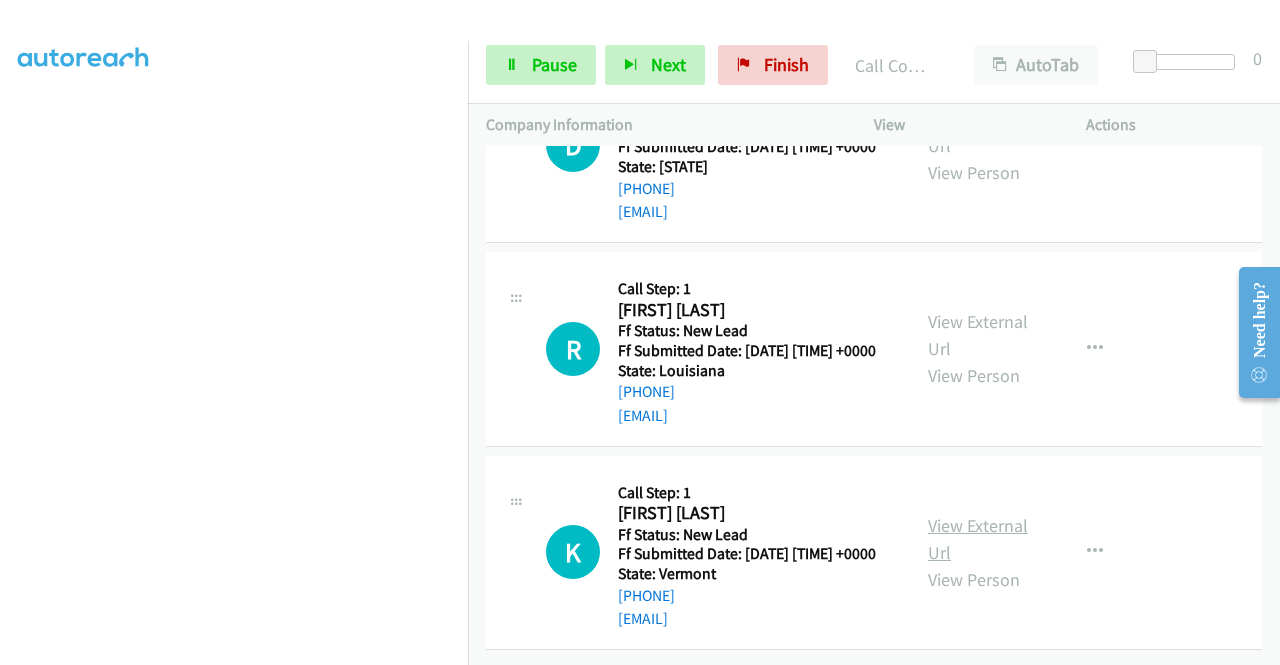 click on "View External Url" at bounding box center [978, 539] 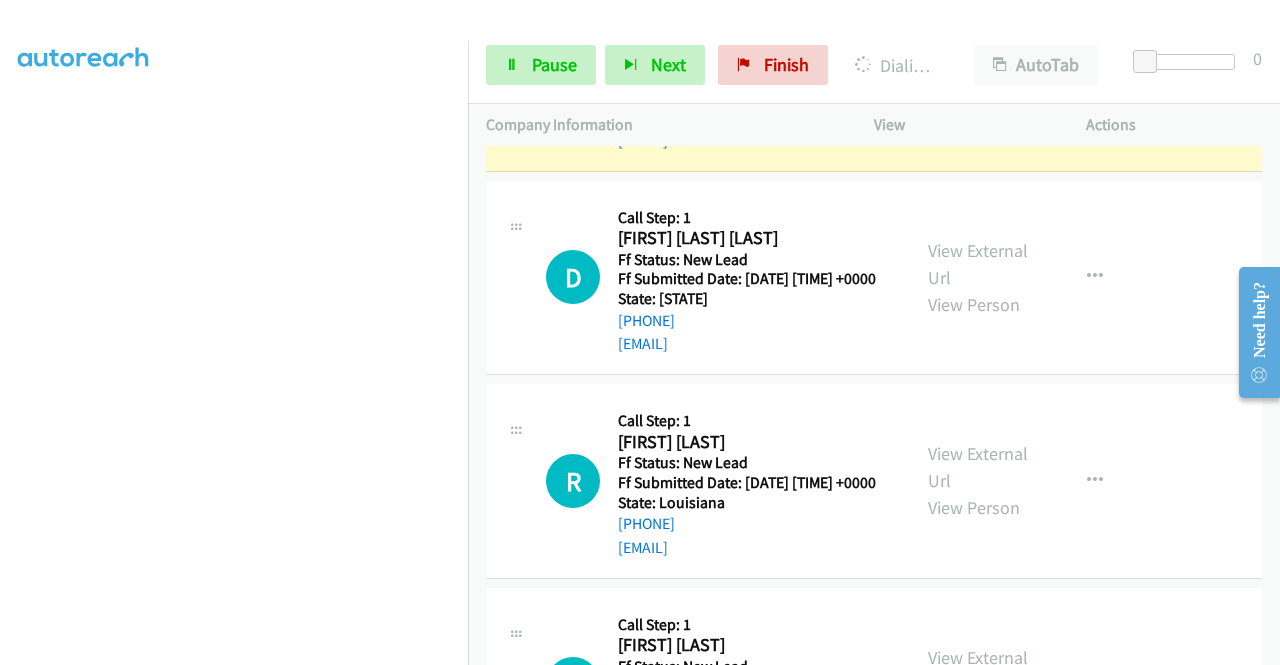 scroll, scrollTop: 958, scrollLeft: 0, axis: vertical 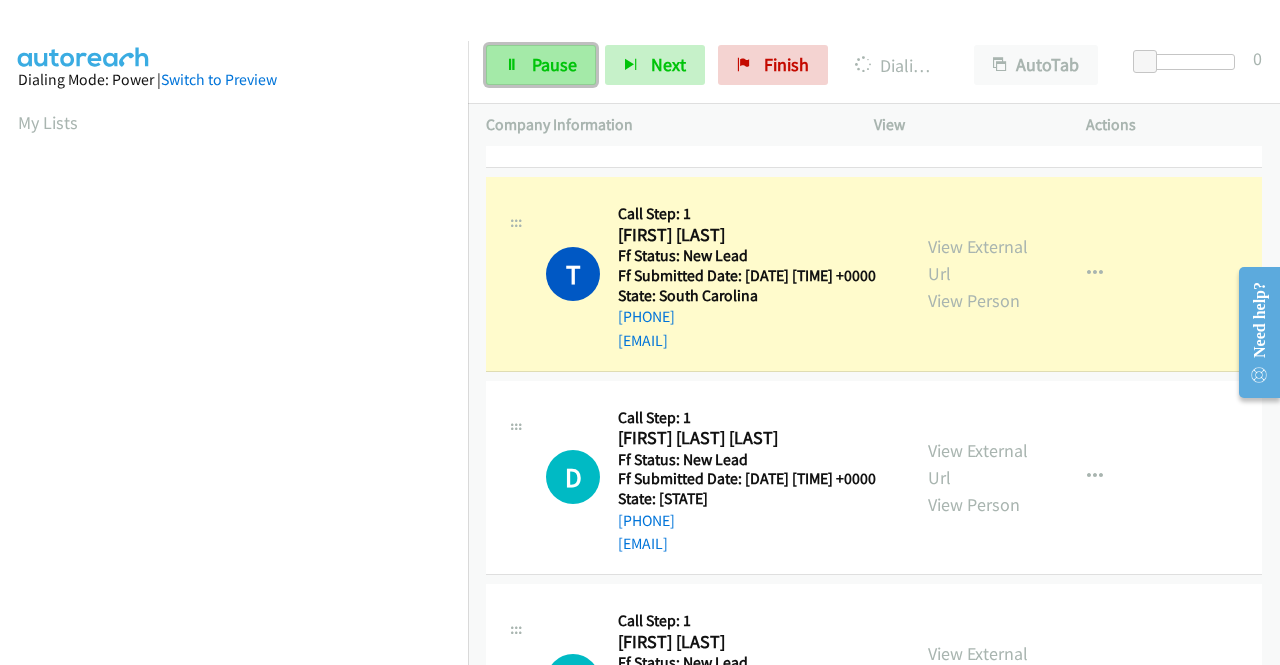 click on "Pause" at bounding box center [541, 65] 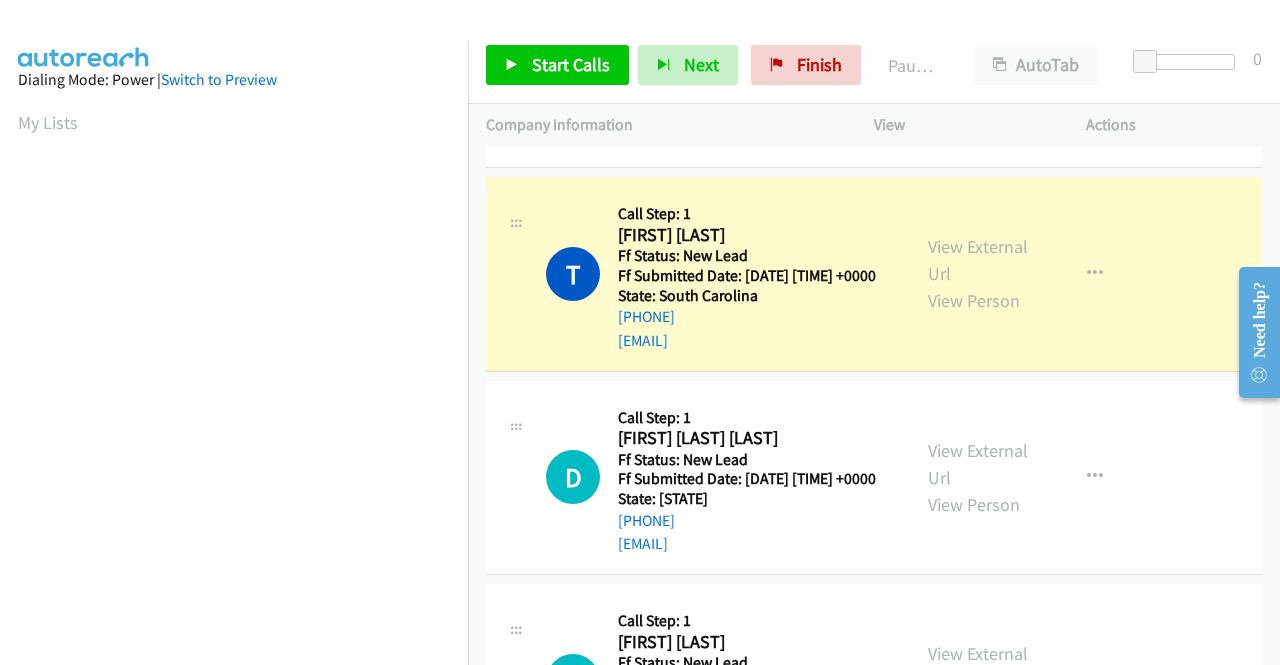 scroll, scrollTop: 456, scrollLeft: 0, axis: vertical 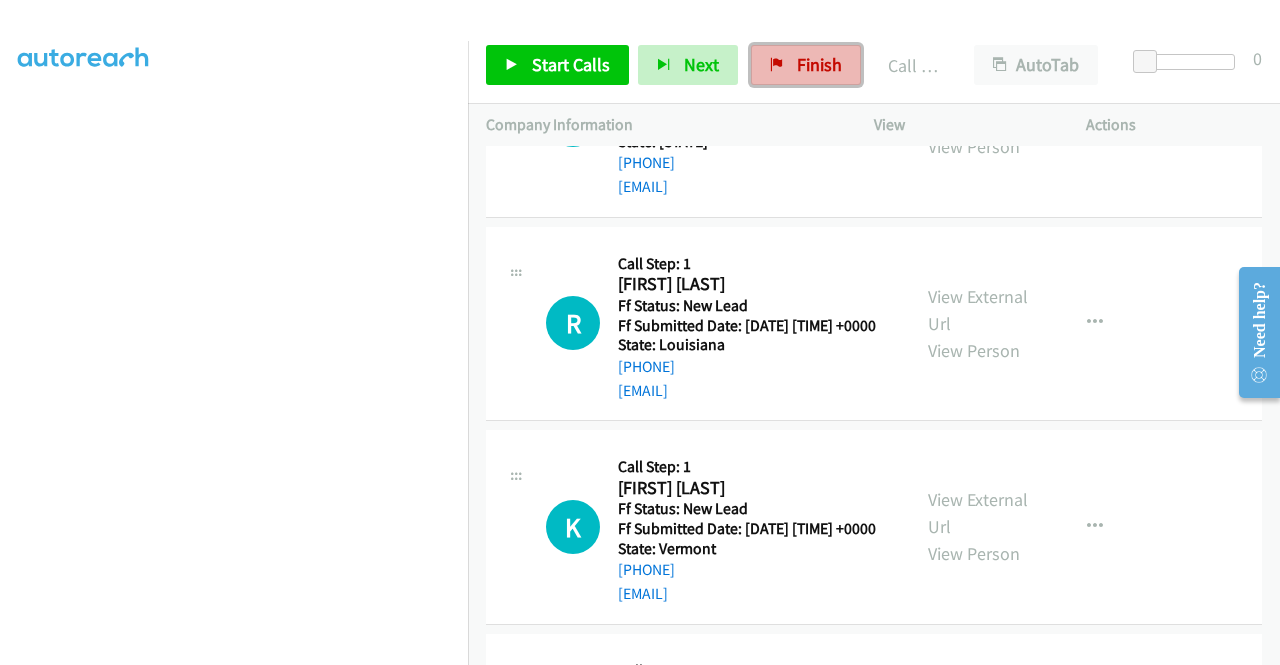 click on "Finish" at bounding box center [819, 64] 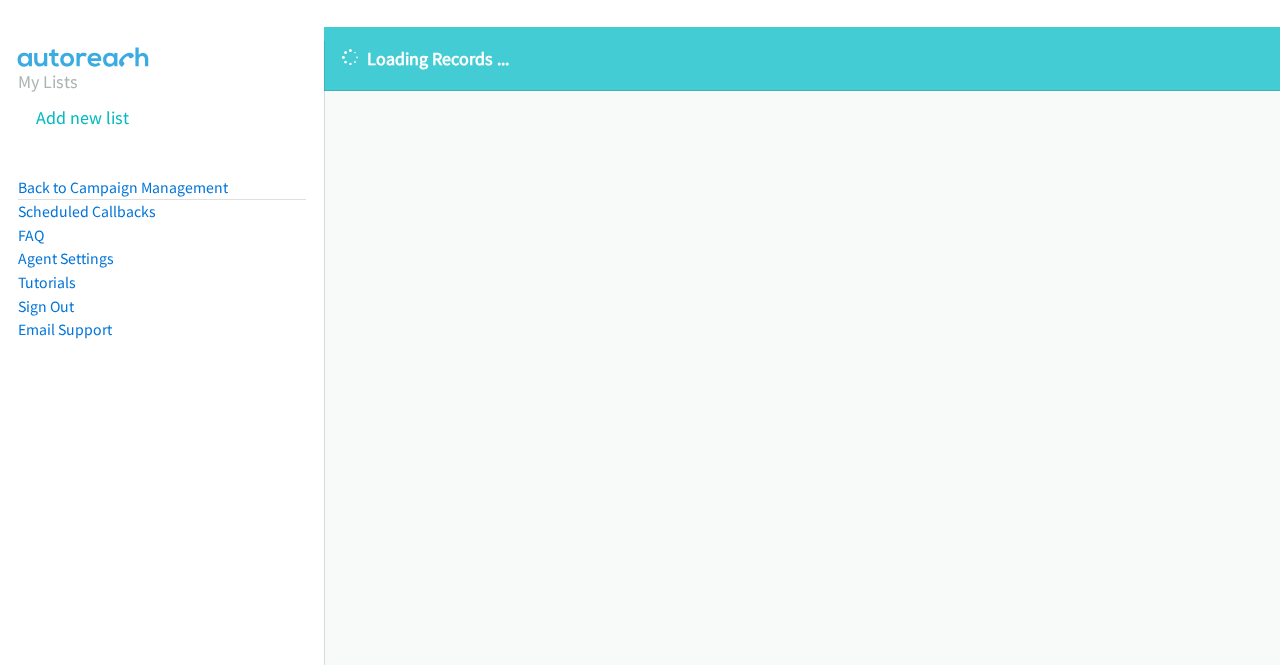 scroll, scrollTop: 0, scrollLeft: 0, axis: both 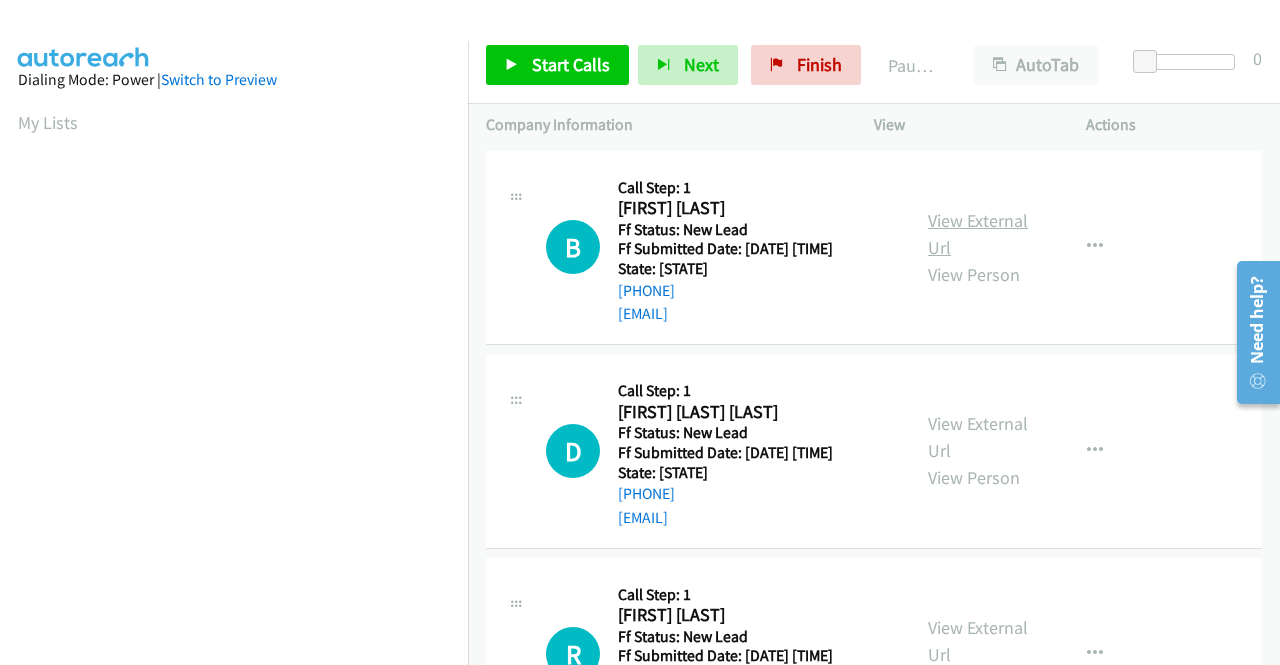 click on "View External Url" at bounding box center [978, 234] 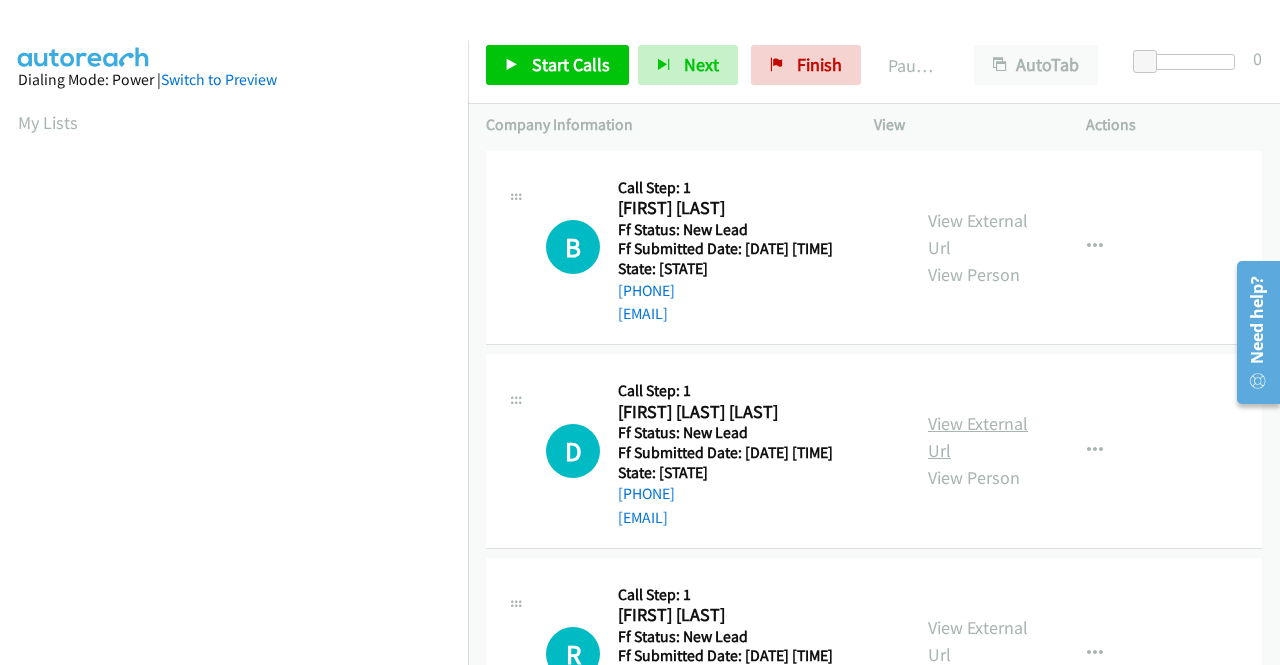 click on "View External Url" at bounding box center [978, 437] 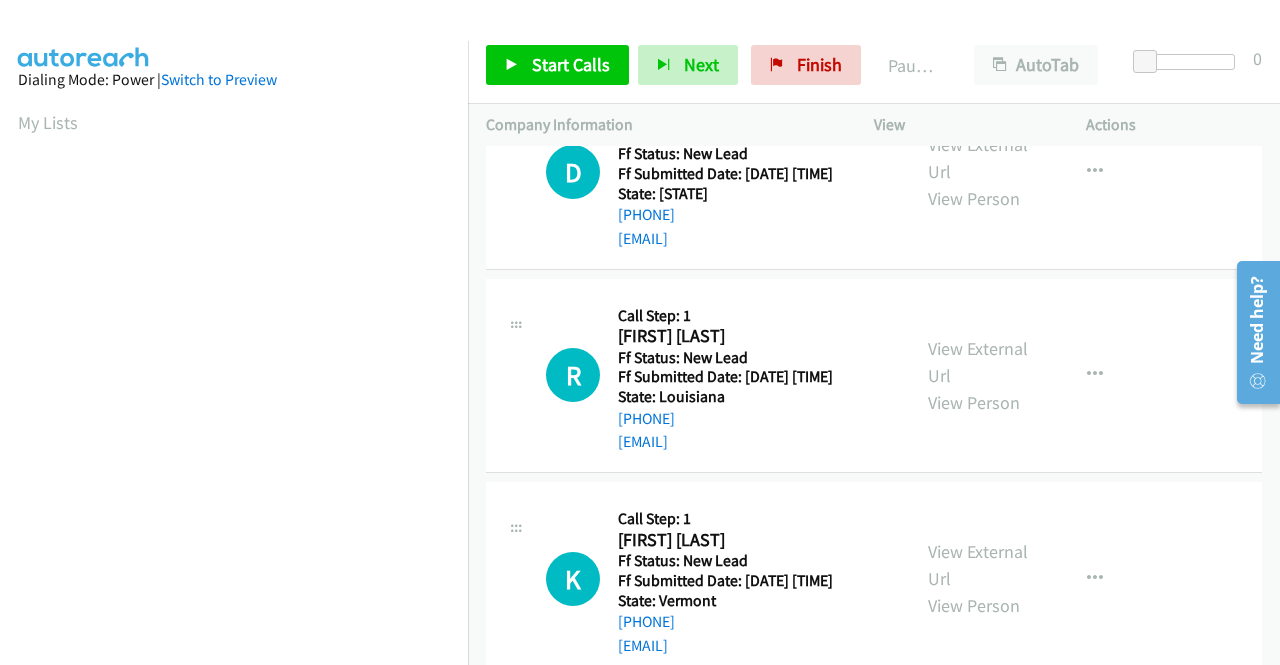 scroll, scrollTop: 300, scrollLeft: 0, axis: vertical 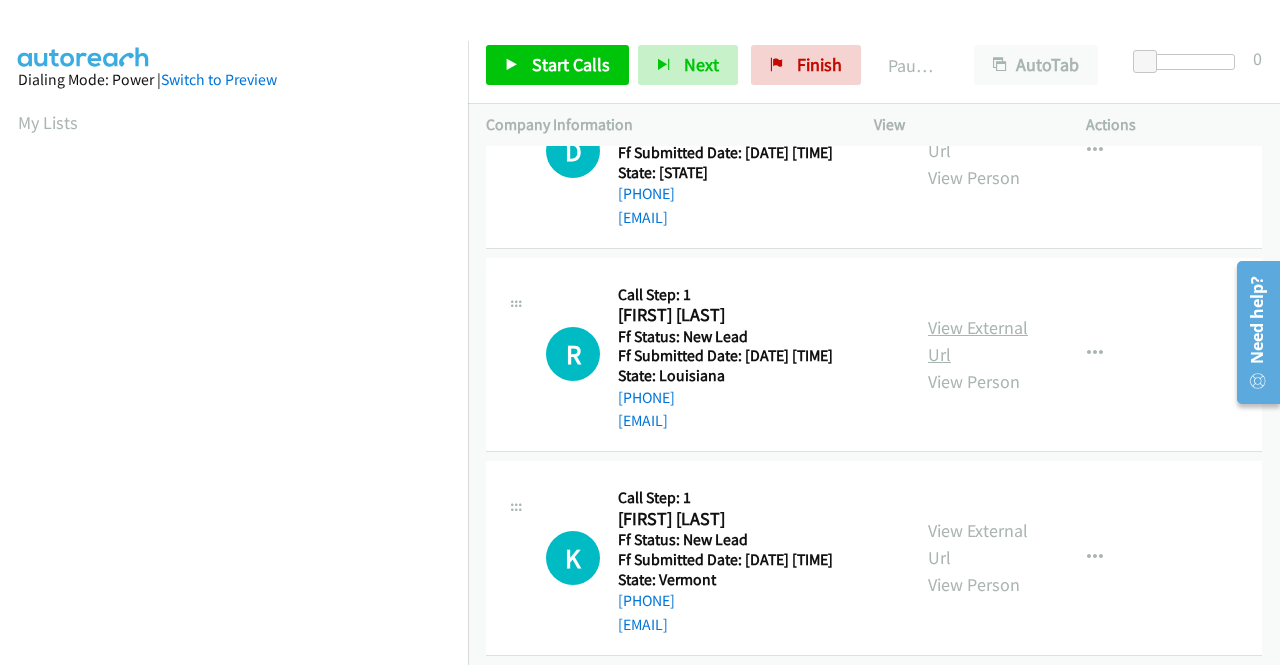 click on "View External Url" at bounding box center [978, 341] 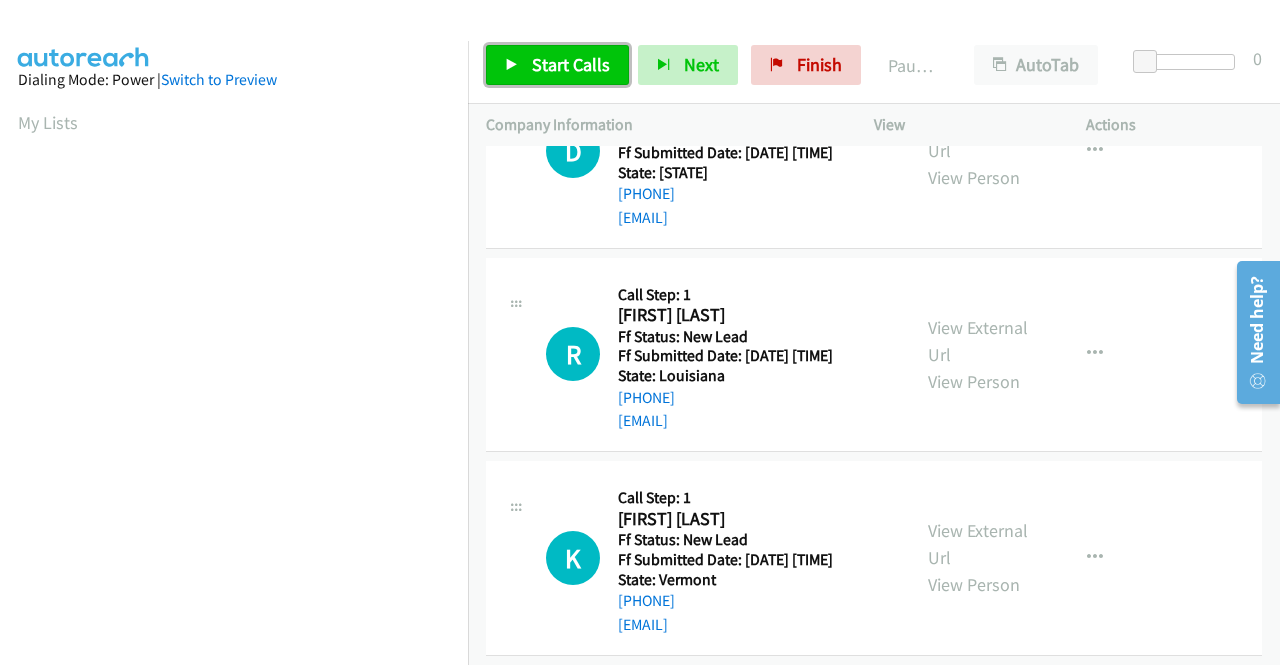 click on "Start Calls" at bounding box center [571, 64] 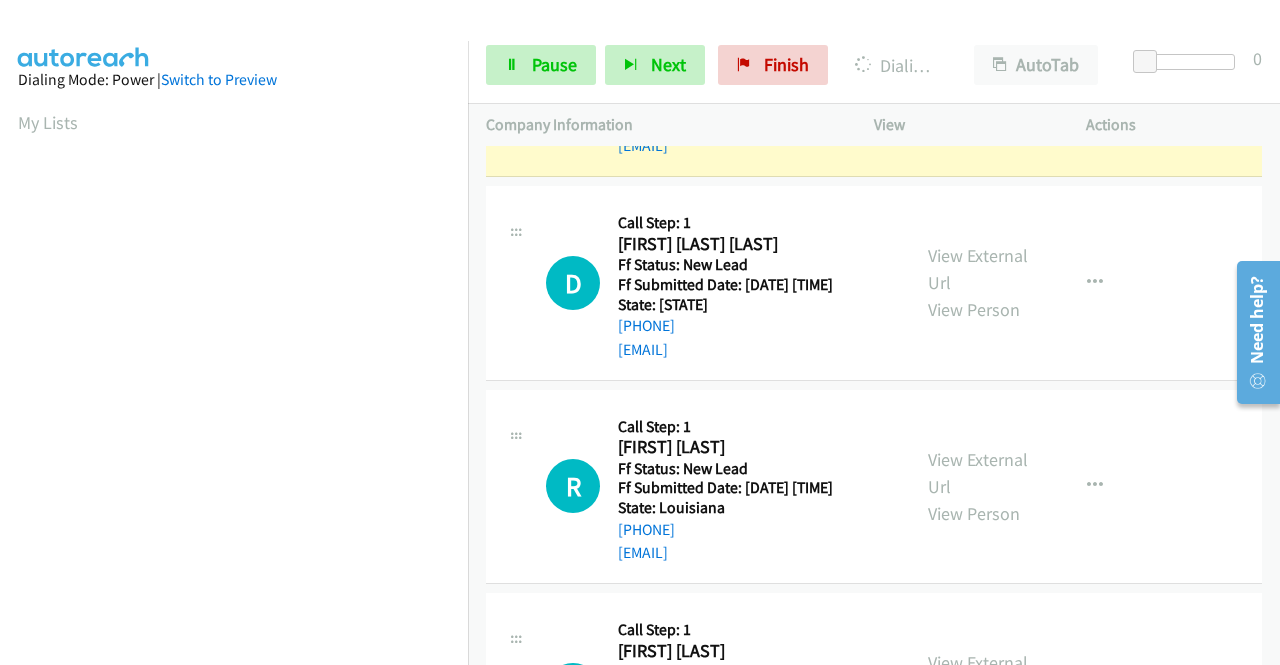 scroll, scrollTop: 200, scrollLeft: 0, axis: vertical 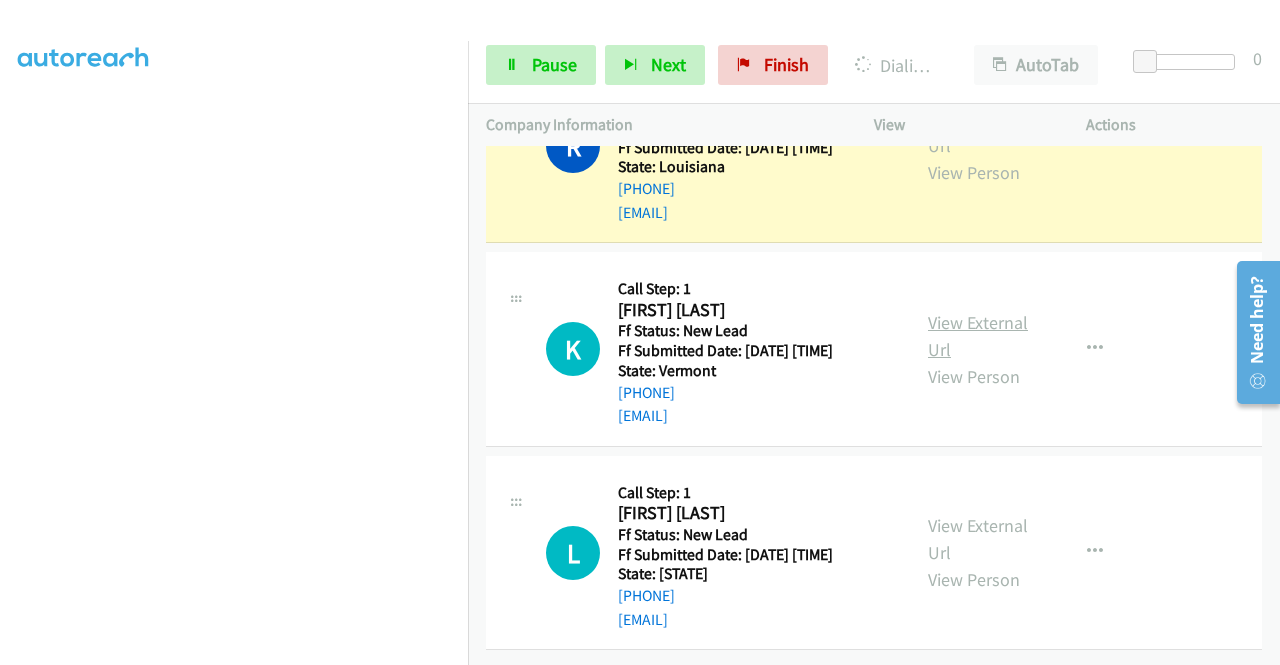 click on "View External Url" at bounding box center [978, 336] 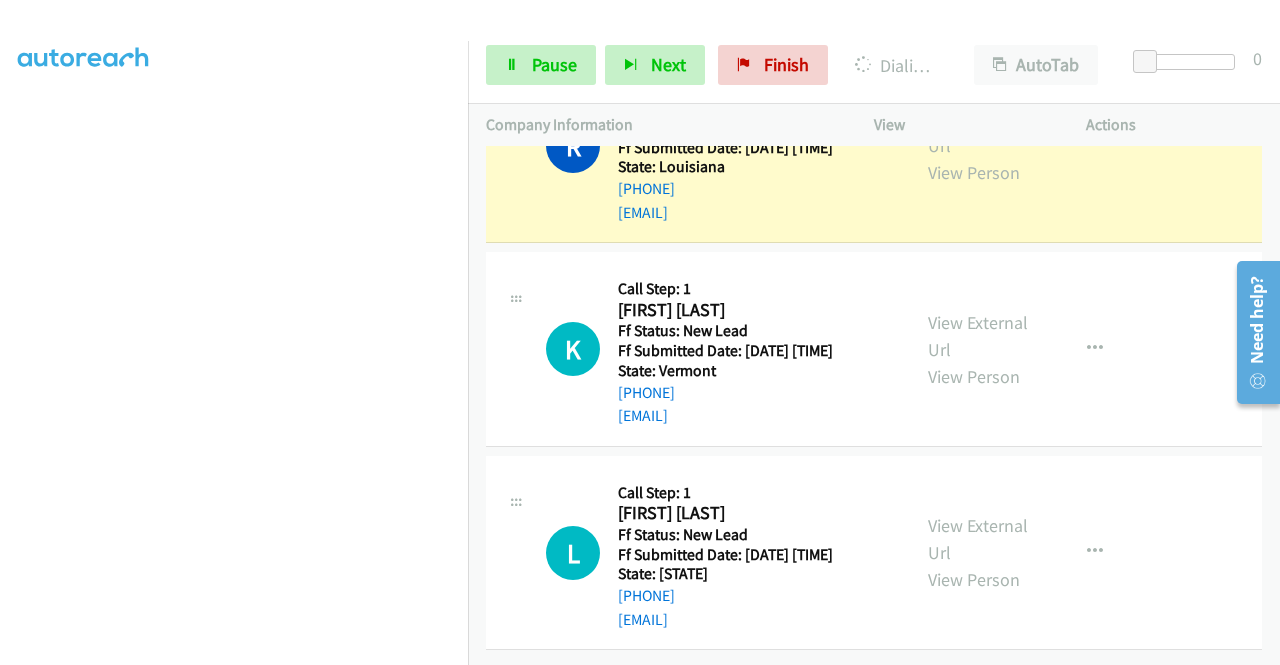 scroll, scrollTop: 704, scrollLeft: 0, axis: vertical 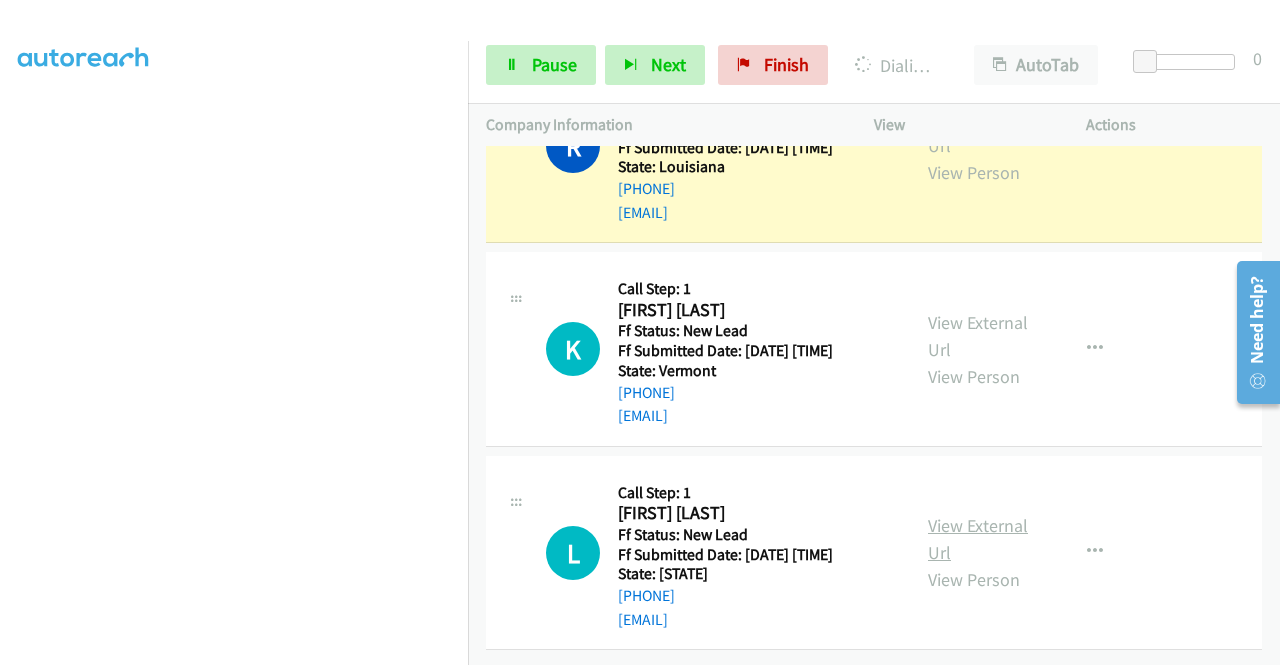 click on "View External Url" at bounding box center (978, 539) 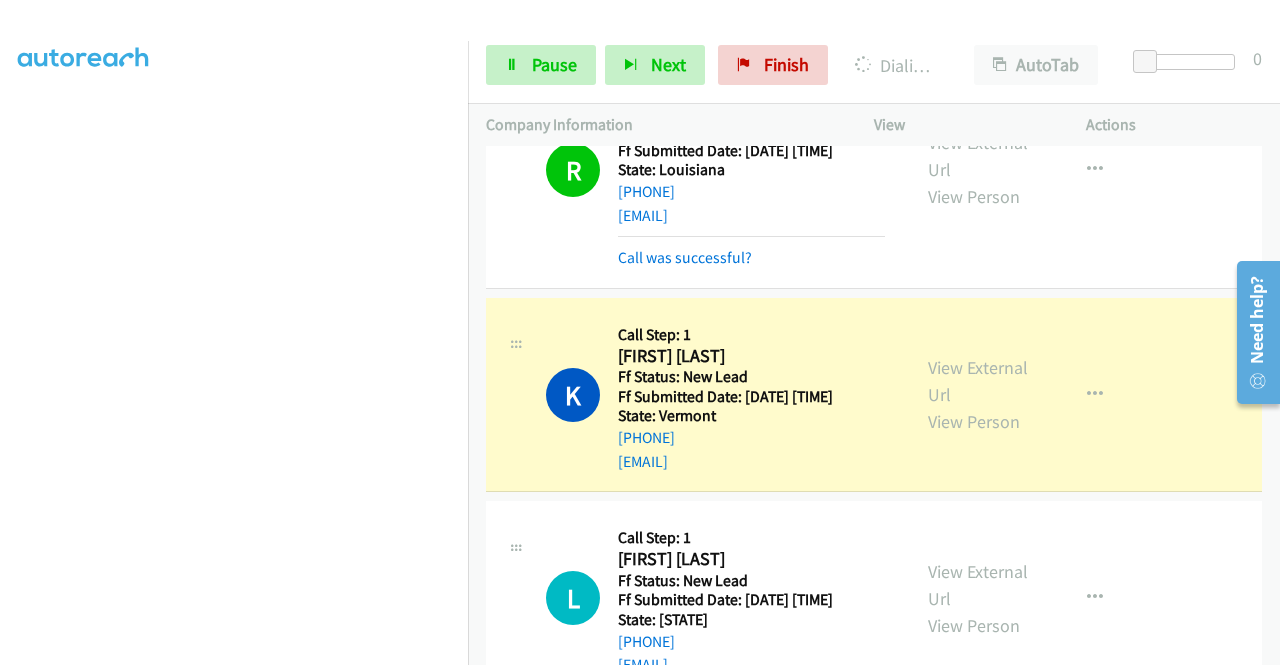 scroll, scrollTop: 504, scrollLeft: 0, axis: vertical 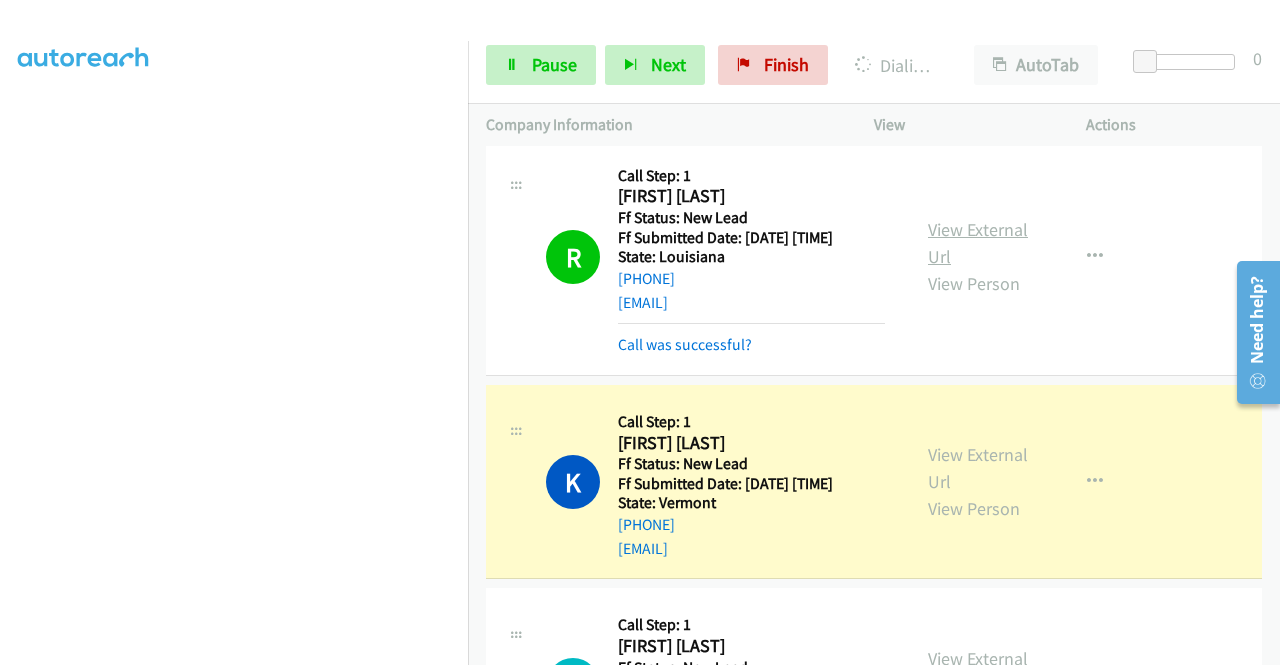 click on "View External Url" at bounding box center (978, 243) 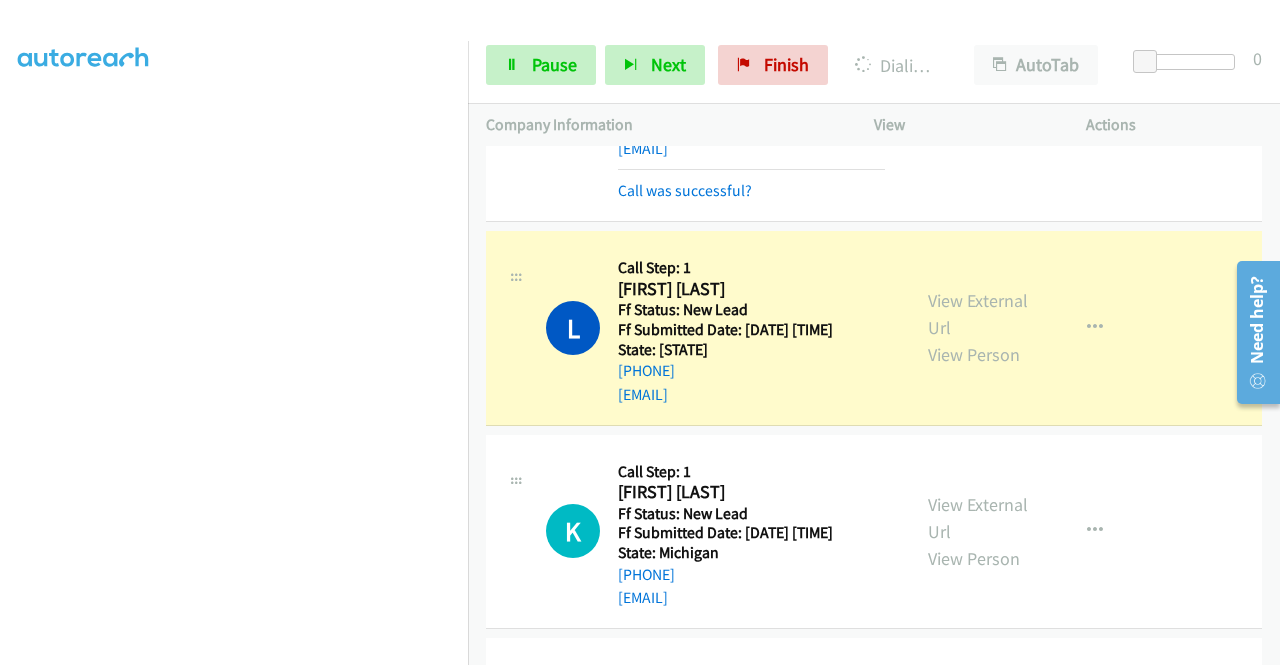 scroll, scrollTop: 1004, scrollLeft: 0, axis: vertical 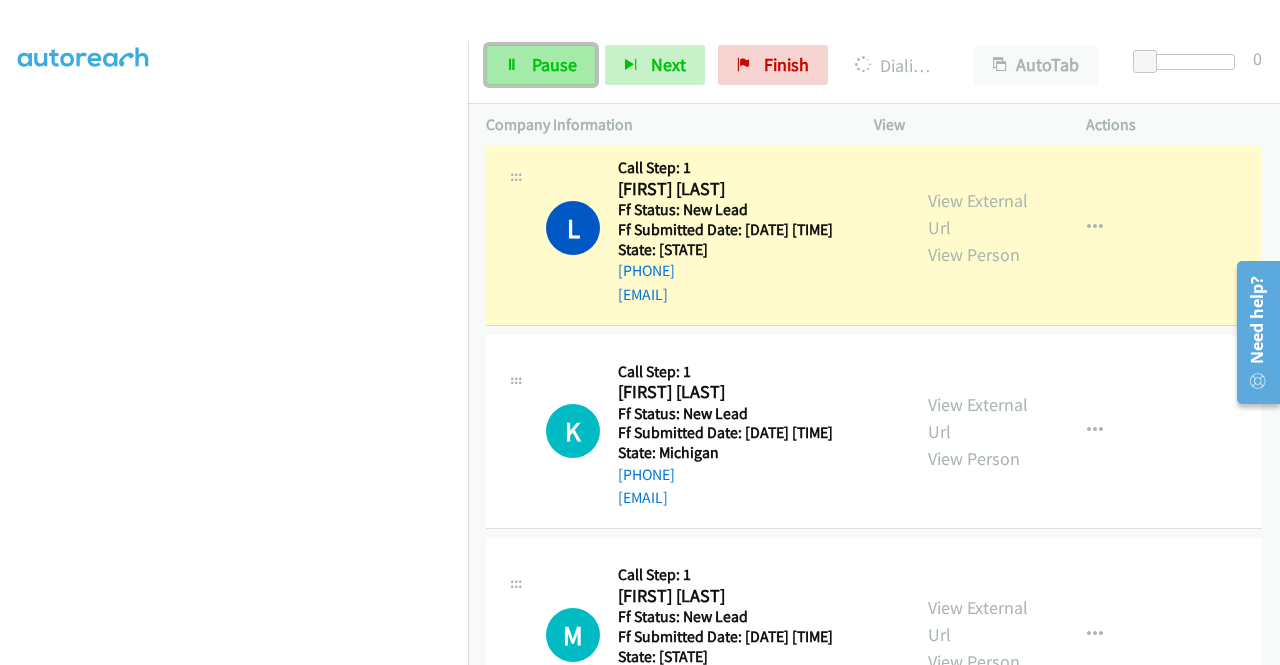 click on "Pause" at bounding box center [541, 65] 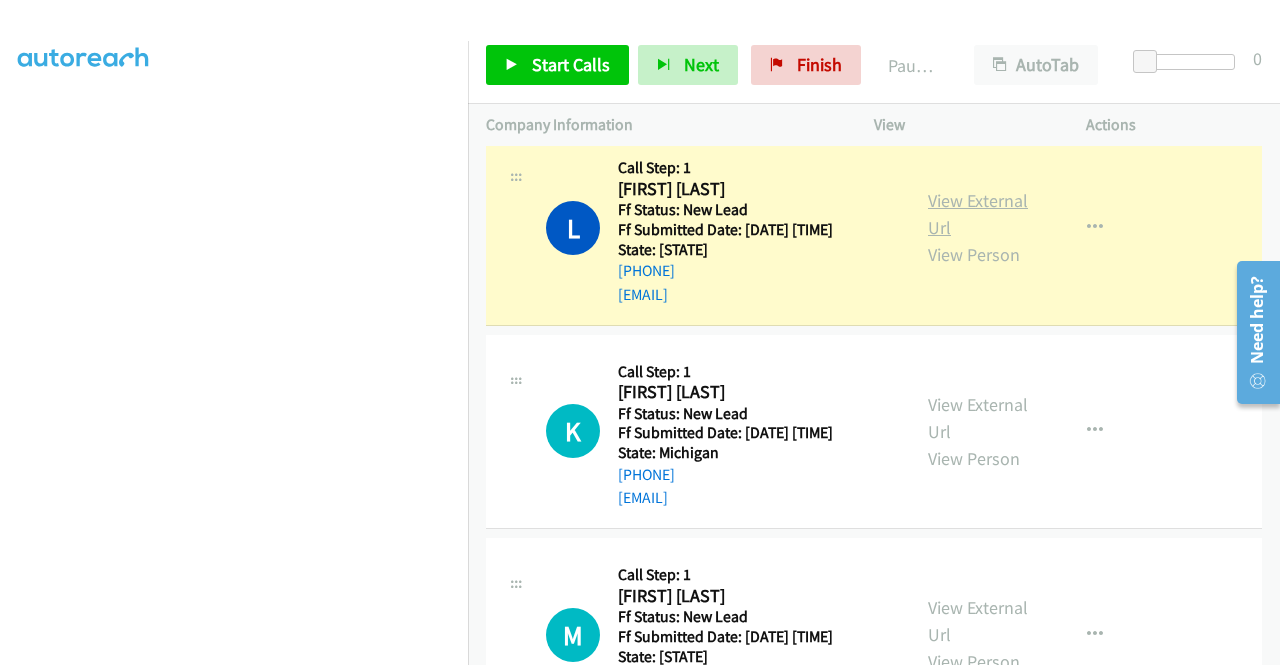click on "View External Url" at bounding box center [978, 214] 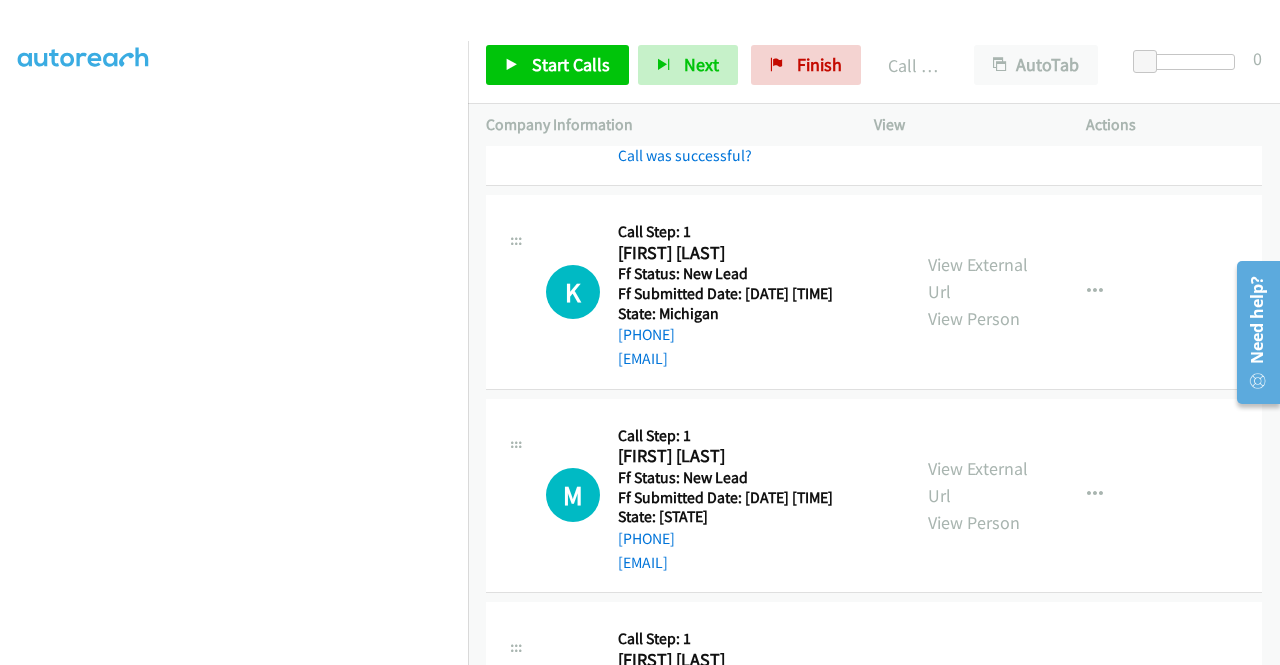 scroll, scrollTop: 1300, scrollLeft: 0, axis: vertical 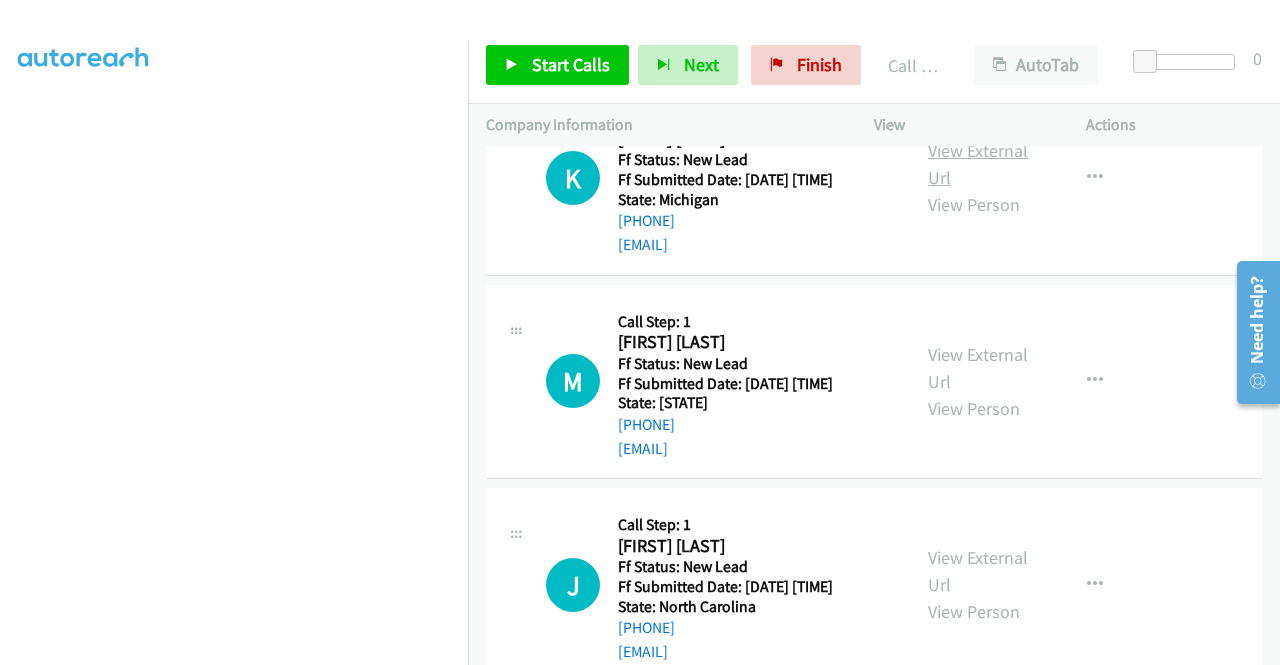 click on "View External Url" at bounding box center (978, 164) 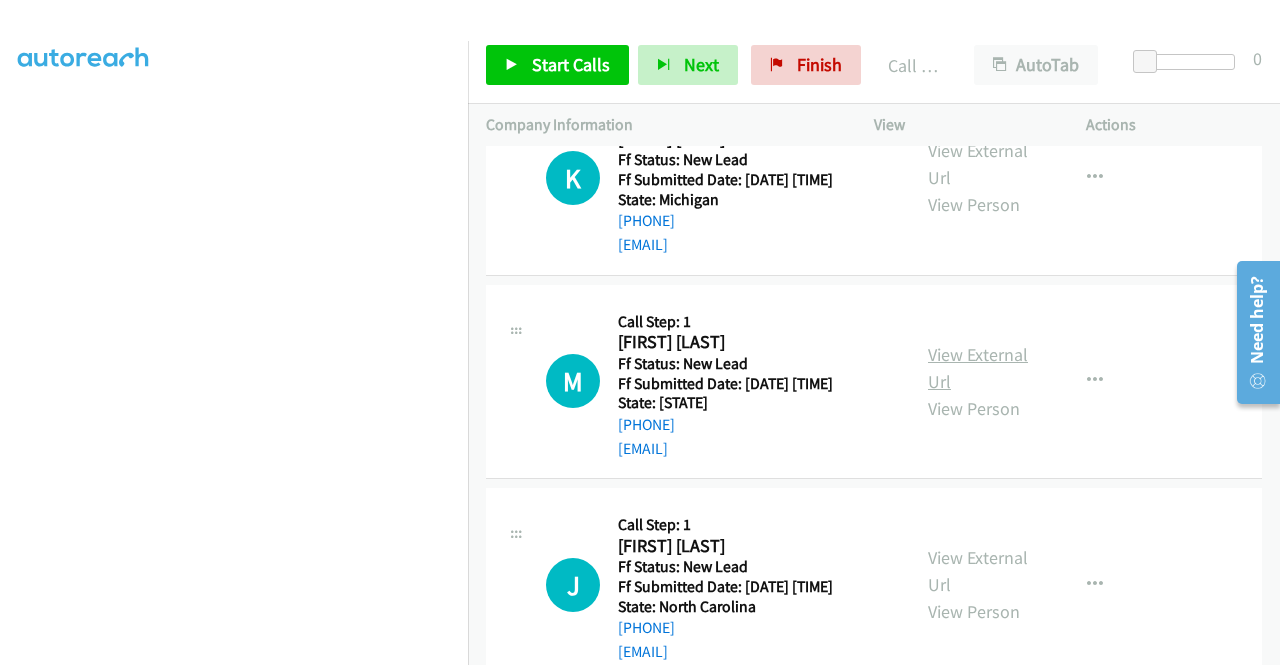 click on "View External Url" at bounding box center [978, 368] 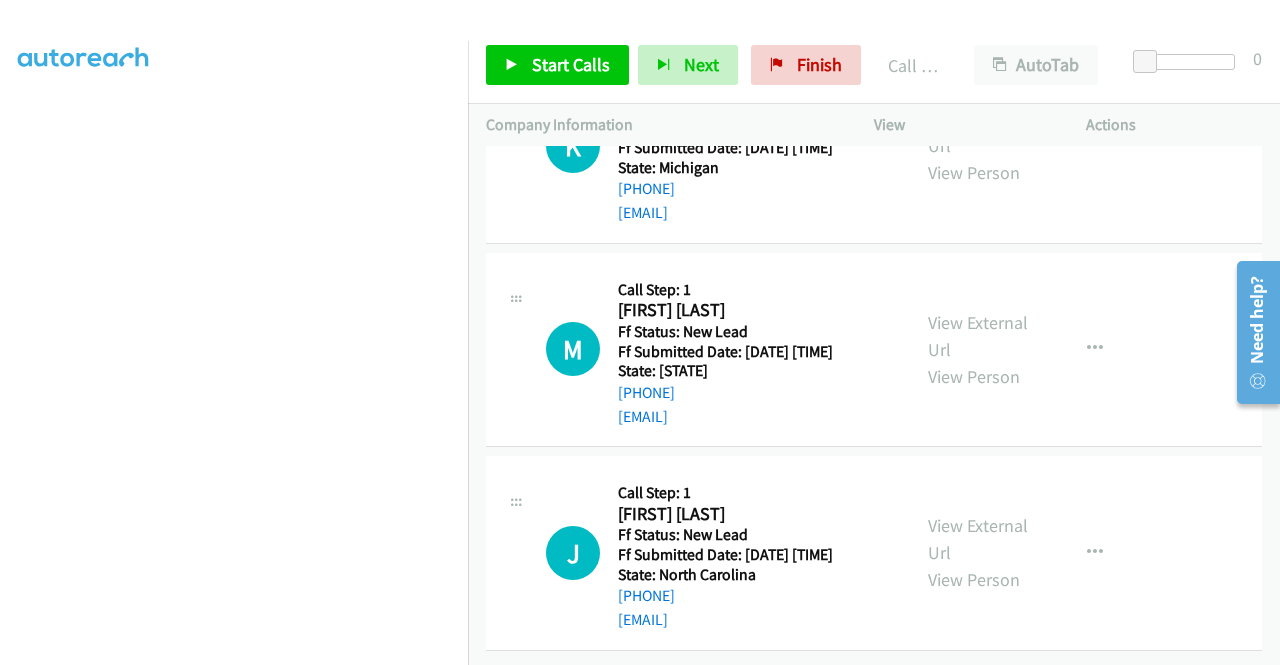 scroll, scrollTop: 1500, scrollLeft: 0, axis: vertical 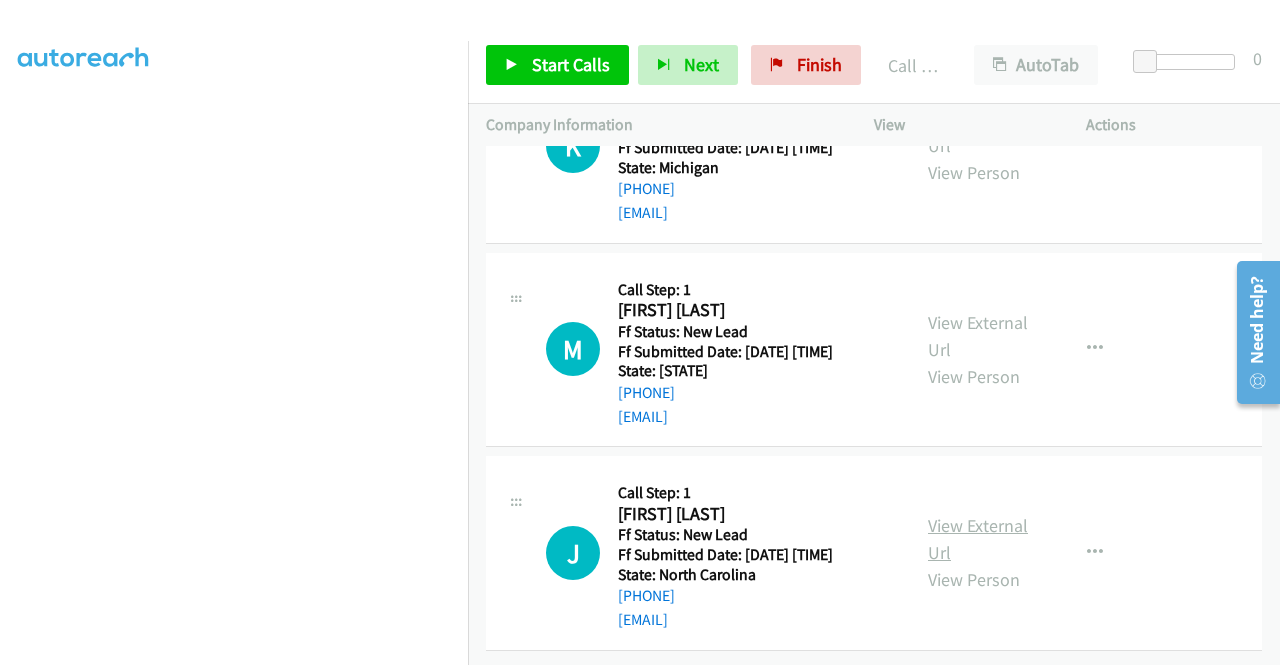 click on "View External Url" at bounding box center [978, 539] 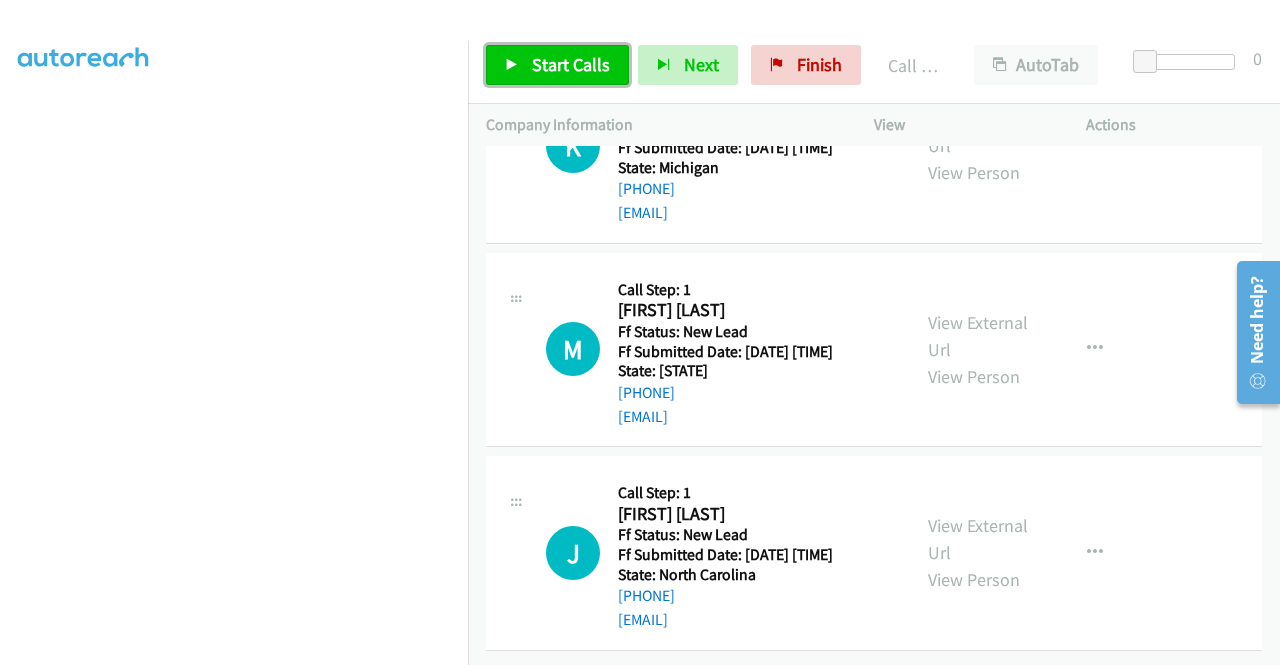 click on "Start Calls" at bounding box center [557, 65] 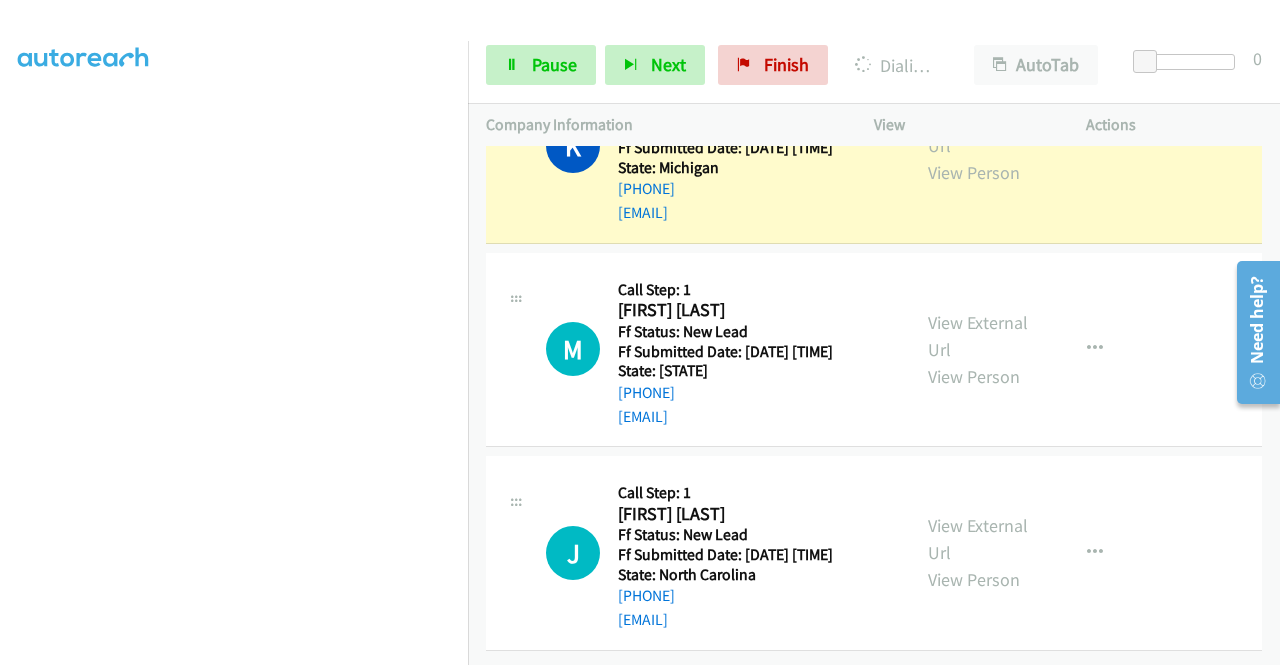 scroll, scrollTop: 1200, scrollLeft: 0, axis: vertical 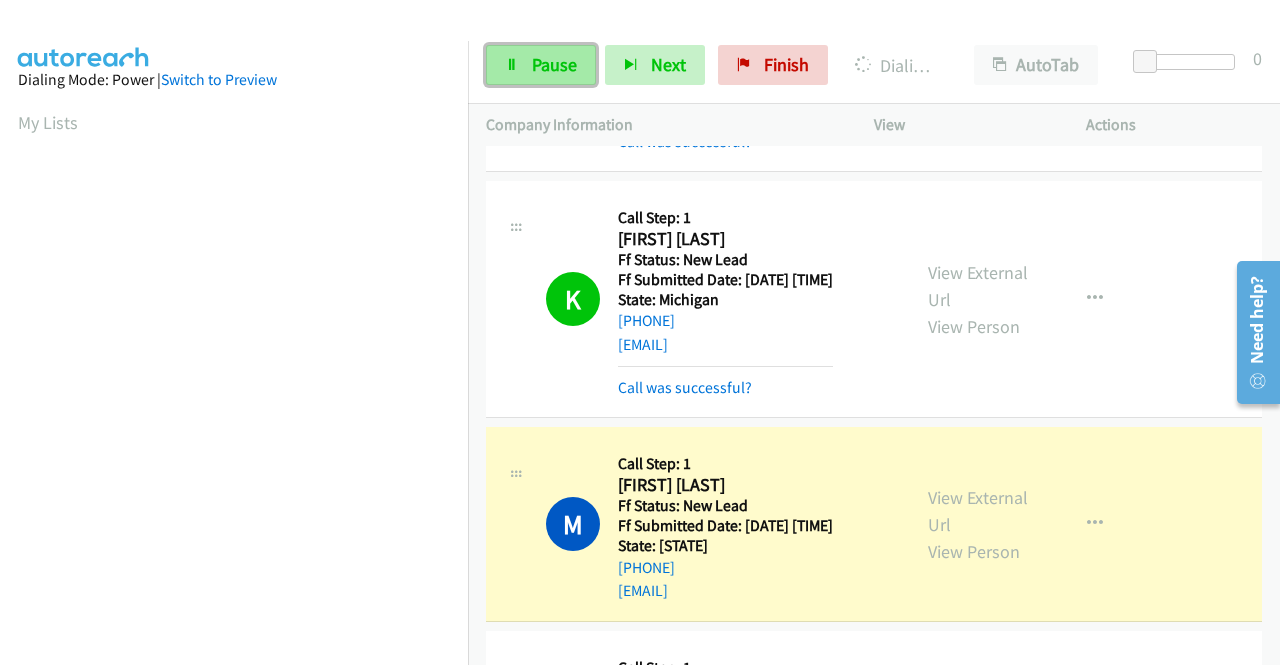 click on "Pause" at bounding box center (541, 65) 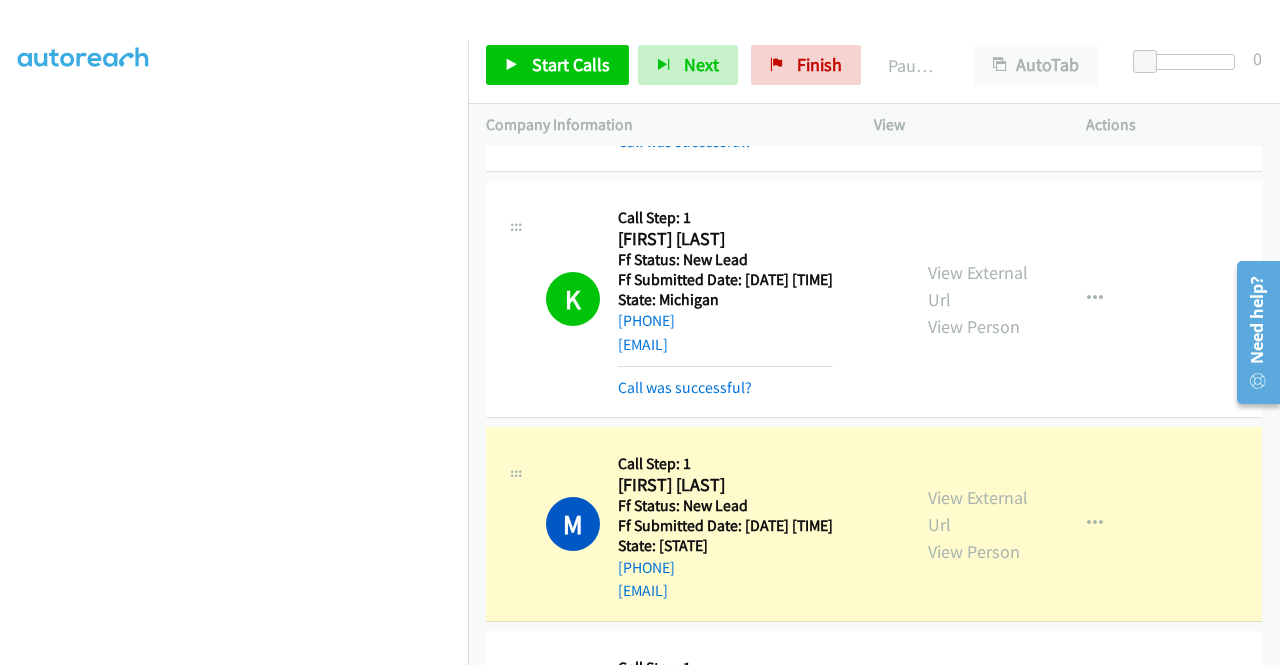 scroll, scrollTop: 456, scrollLeft: 0, axis: vertical 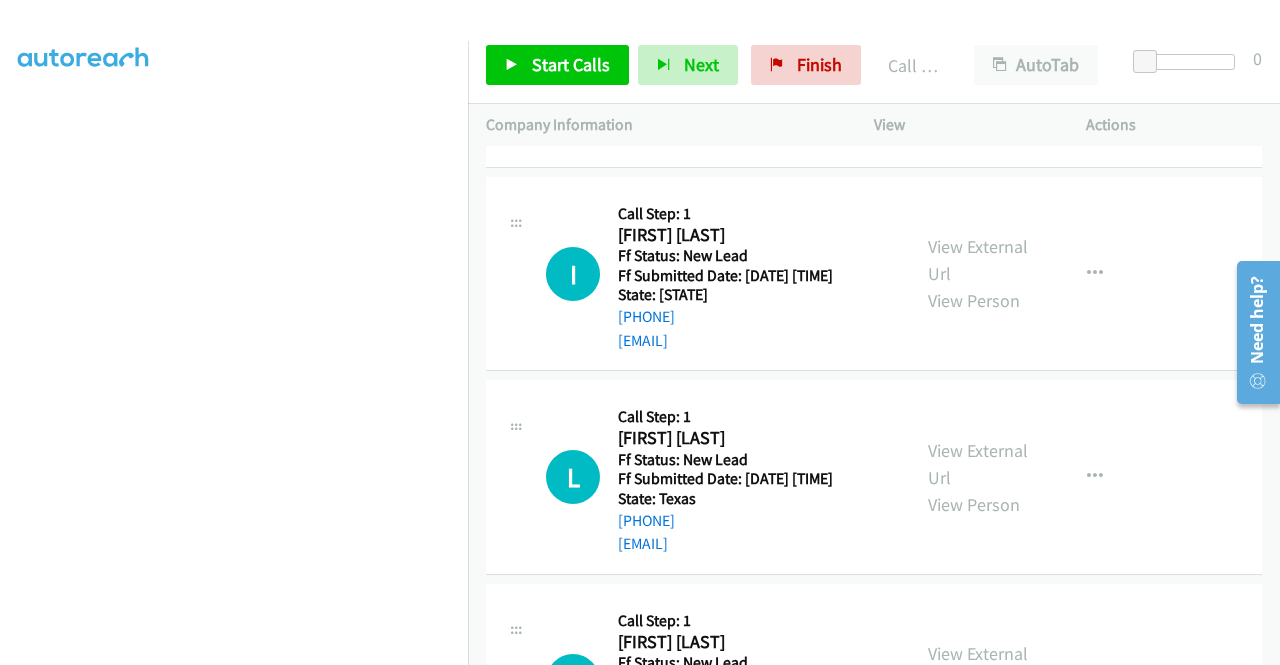 click at bounding box center [1095, 70] 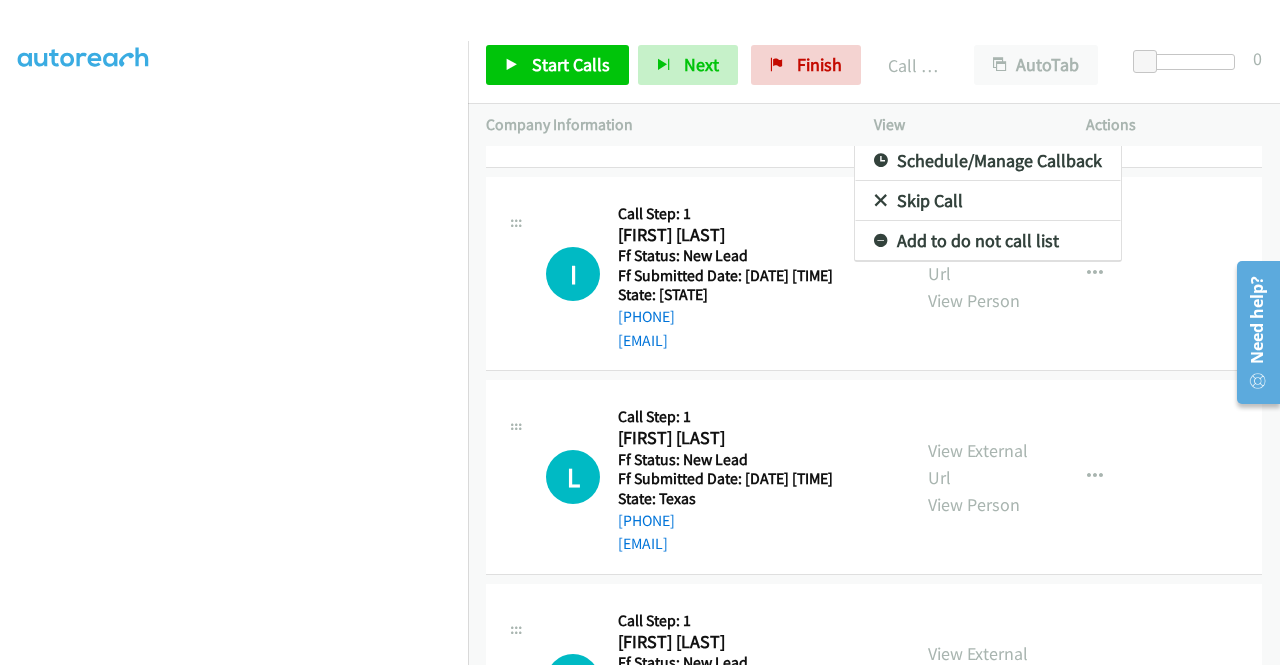 click on "Skip Call" at bounding box center [988, 201] 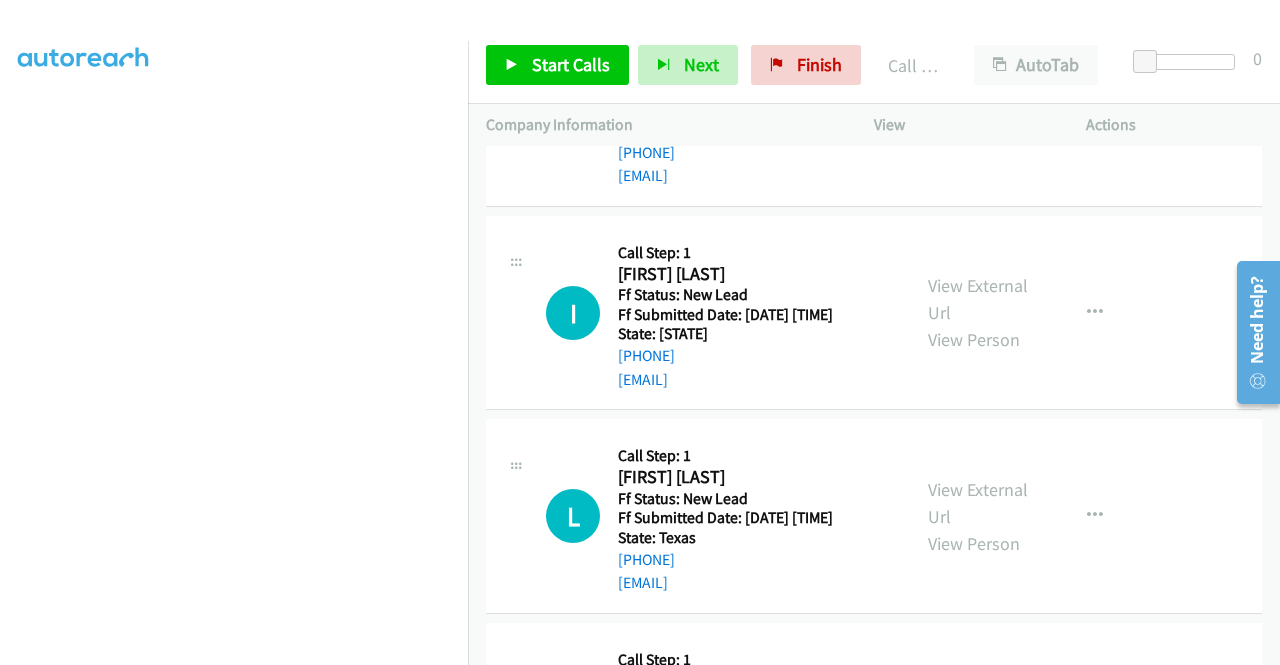 scroll, scrollTop: 1853, scrollLeft: 0, axis: vertical 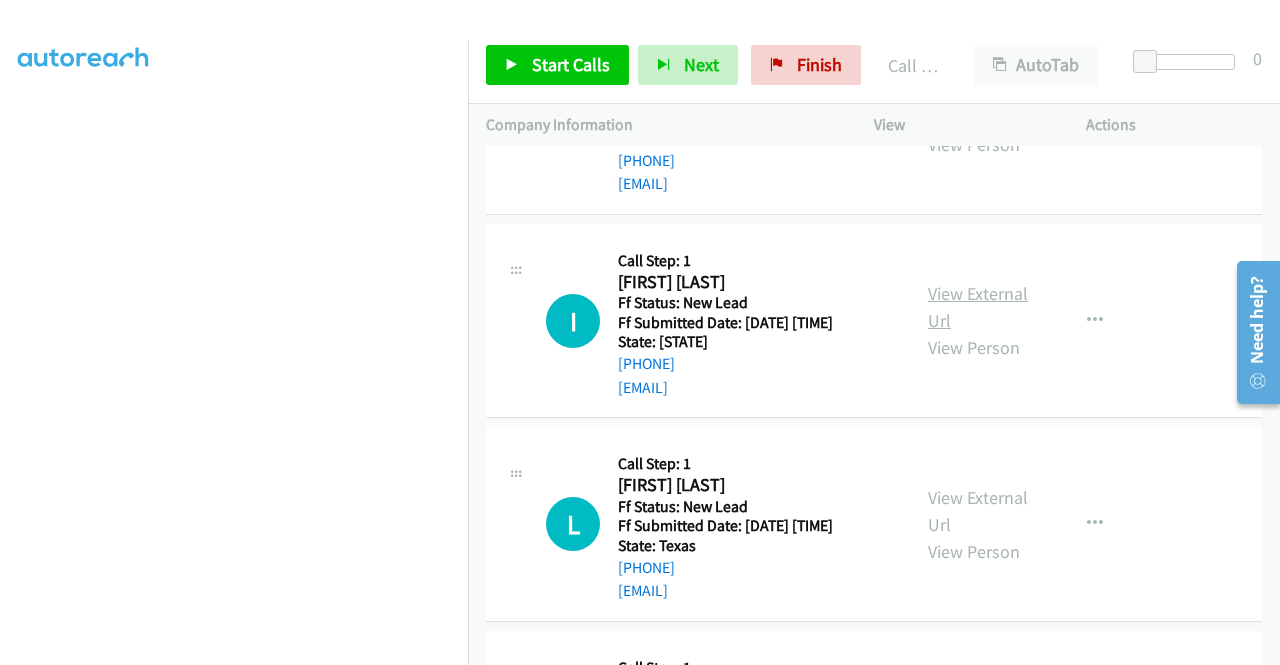click on "View External Url" at bounding box center [978, 307] 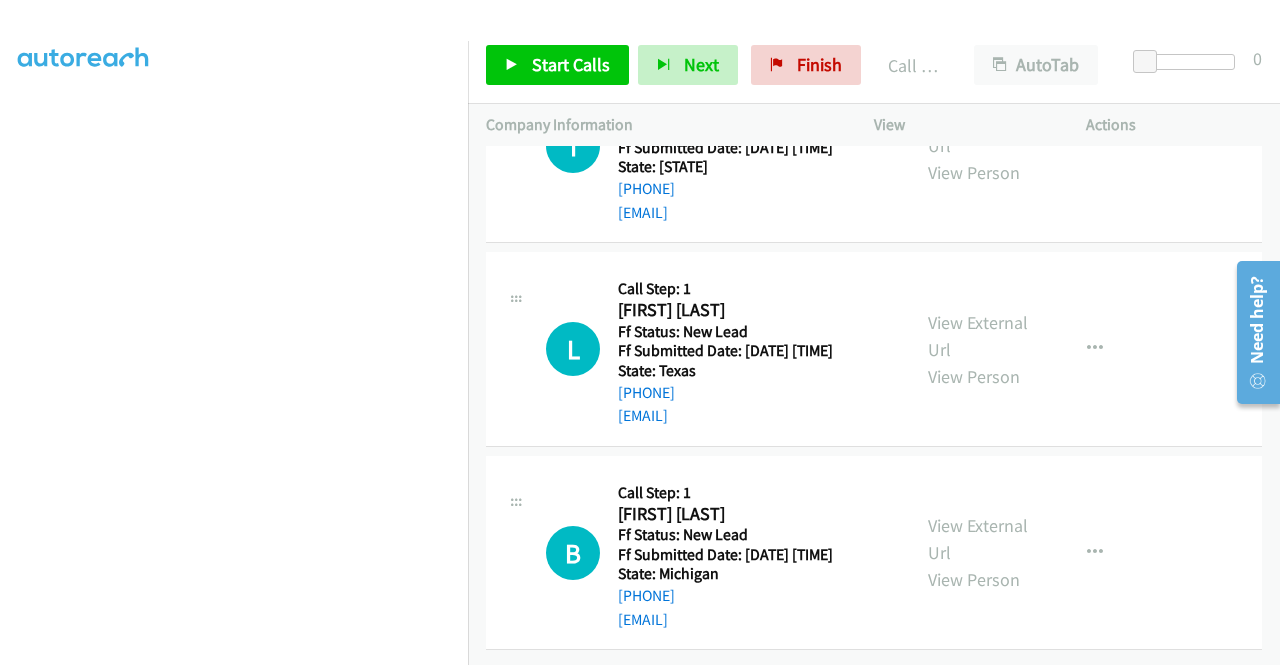 scroll, scrollTop: 2053, scrollLeft: 0, axis: vertical 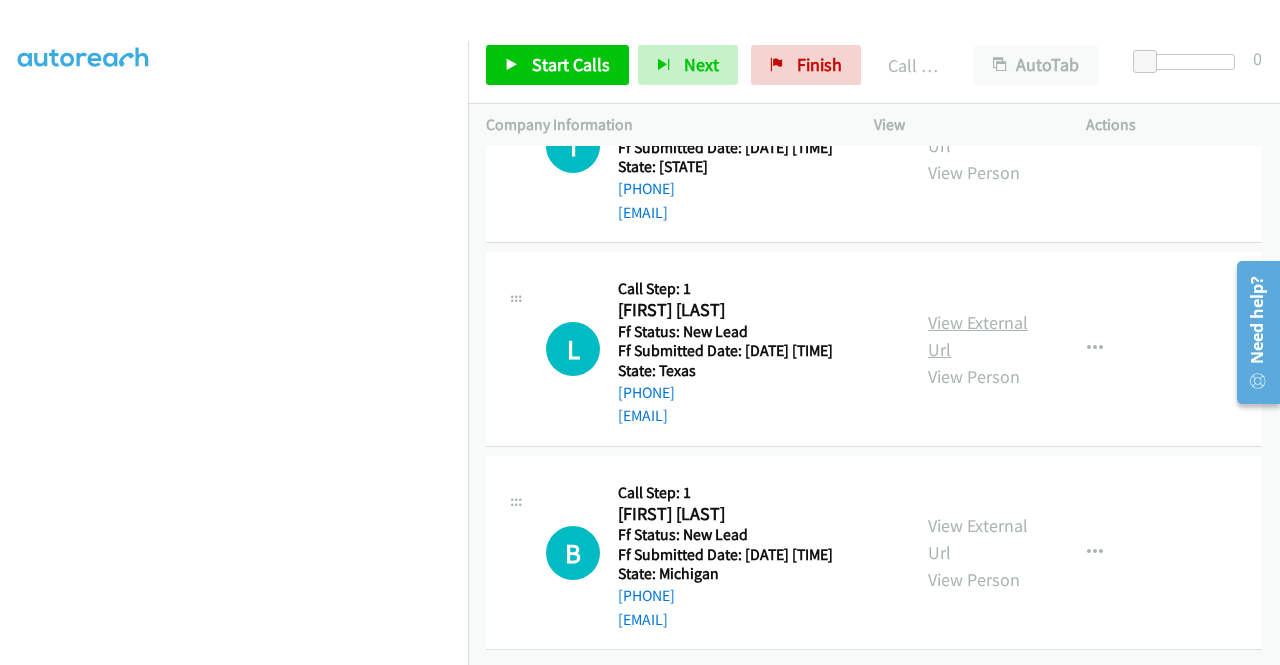 click on "View External Url" at bounding box center [978, 336] 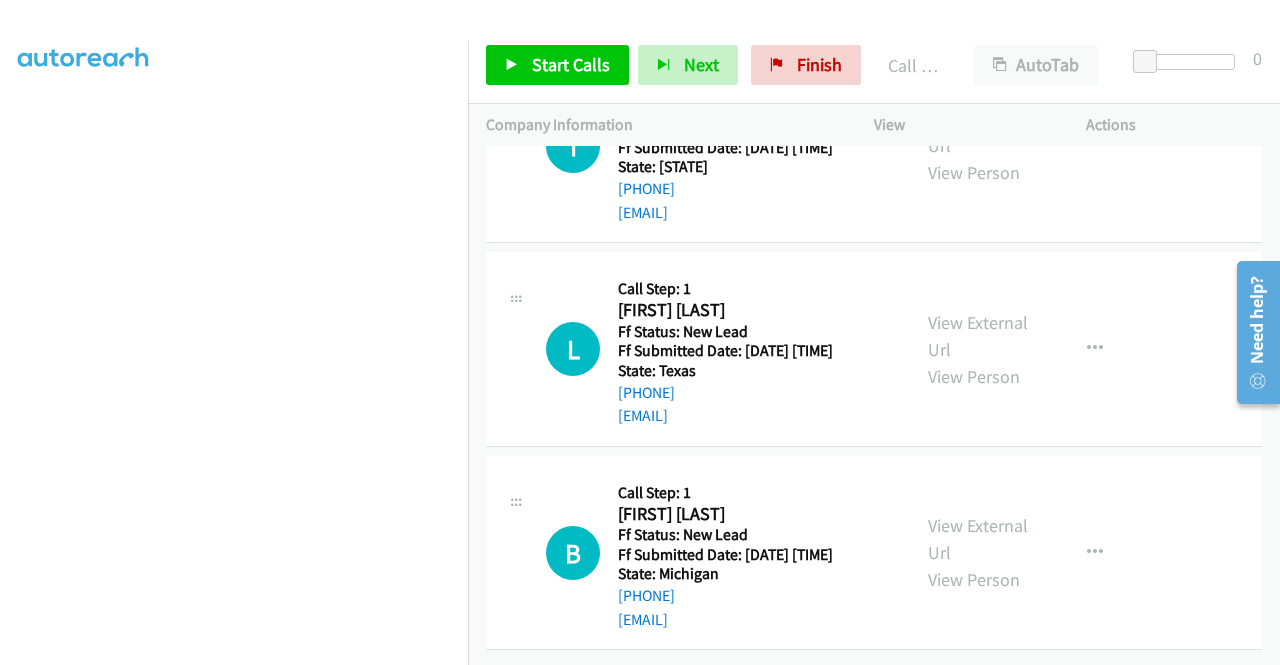 scroll, scrollTop: 2253, scrollLeft: 0, axis: vertical 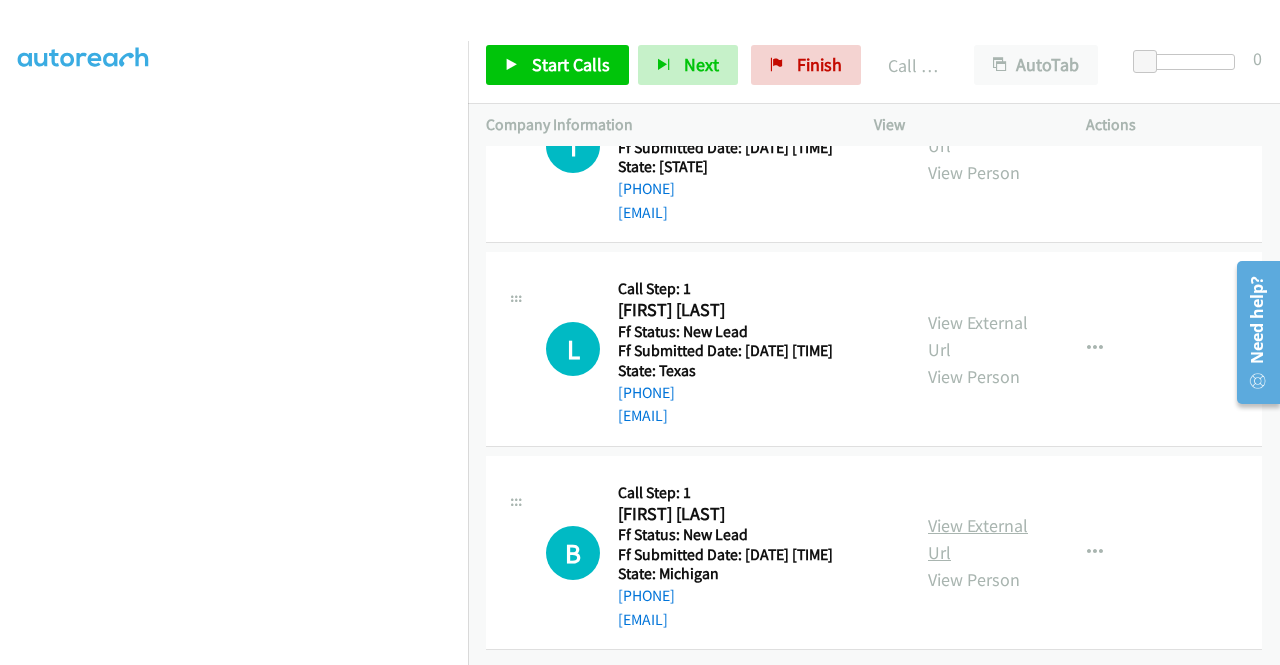 click on "View External Url" at bounding box center [978, 539] 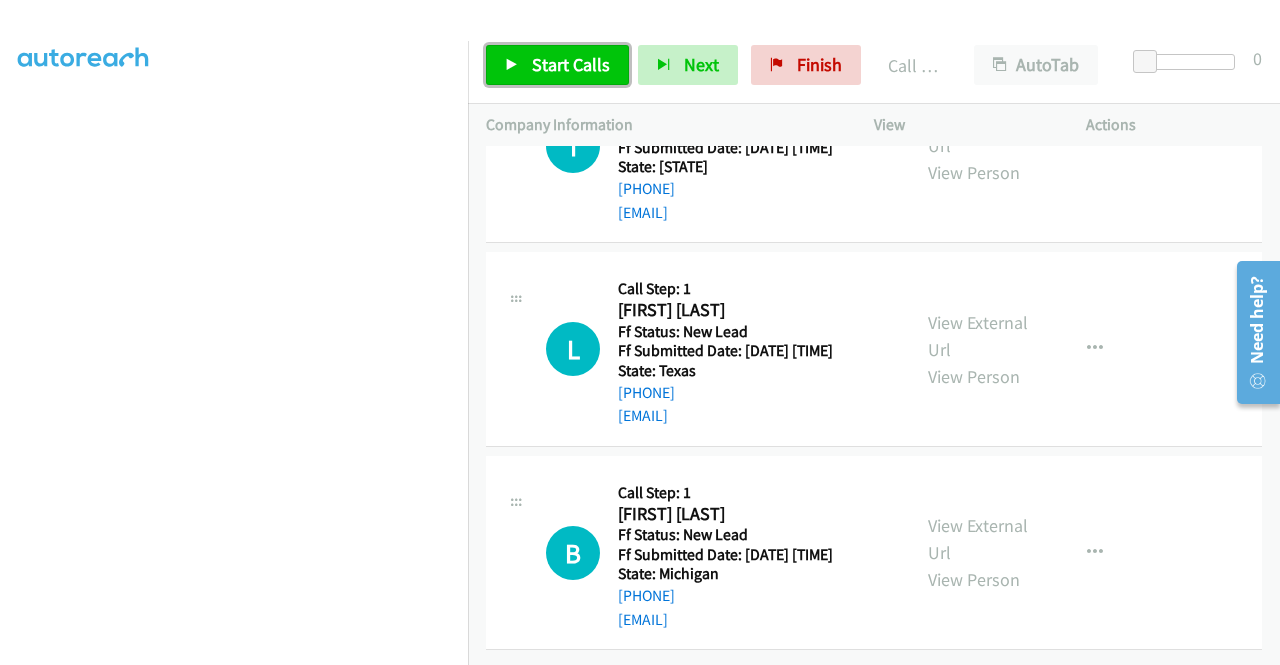 click on "Start Calls" at bounding box center [557, 65] 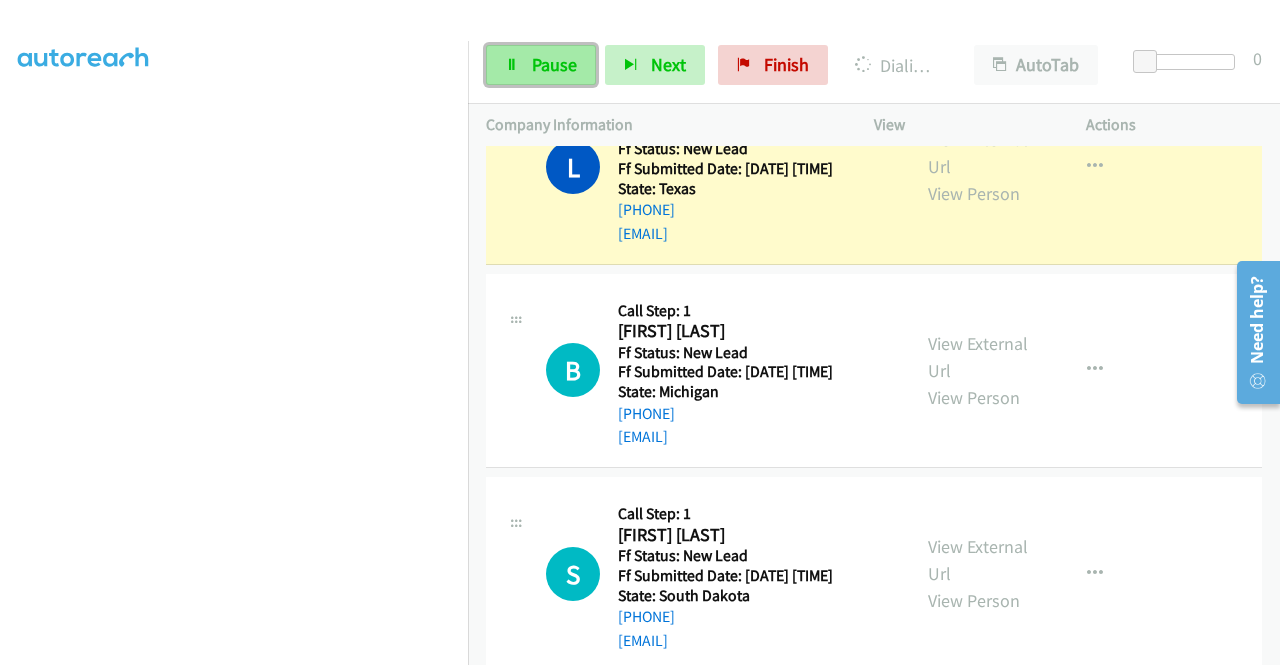 click on "Pause" at bounding box center [554, 64] 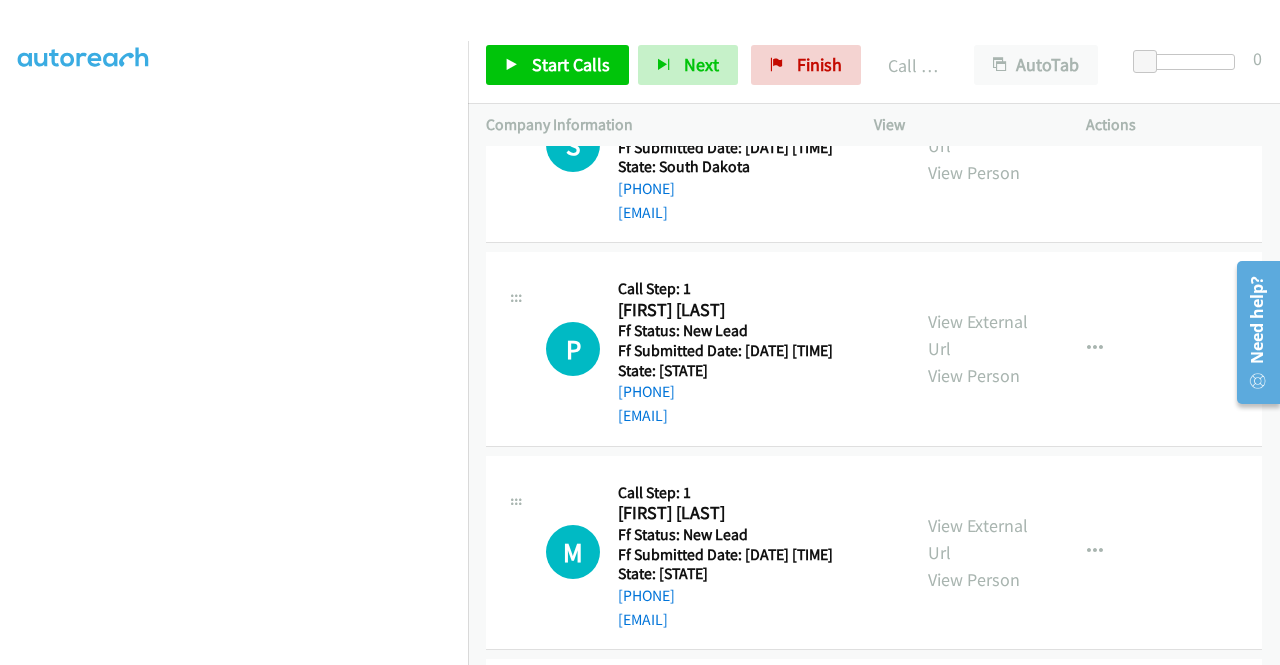 scroll, scrollTop: 2729, scrollLeft: 0, axis: vertical 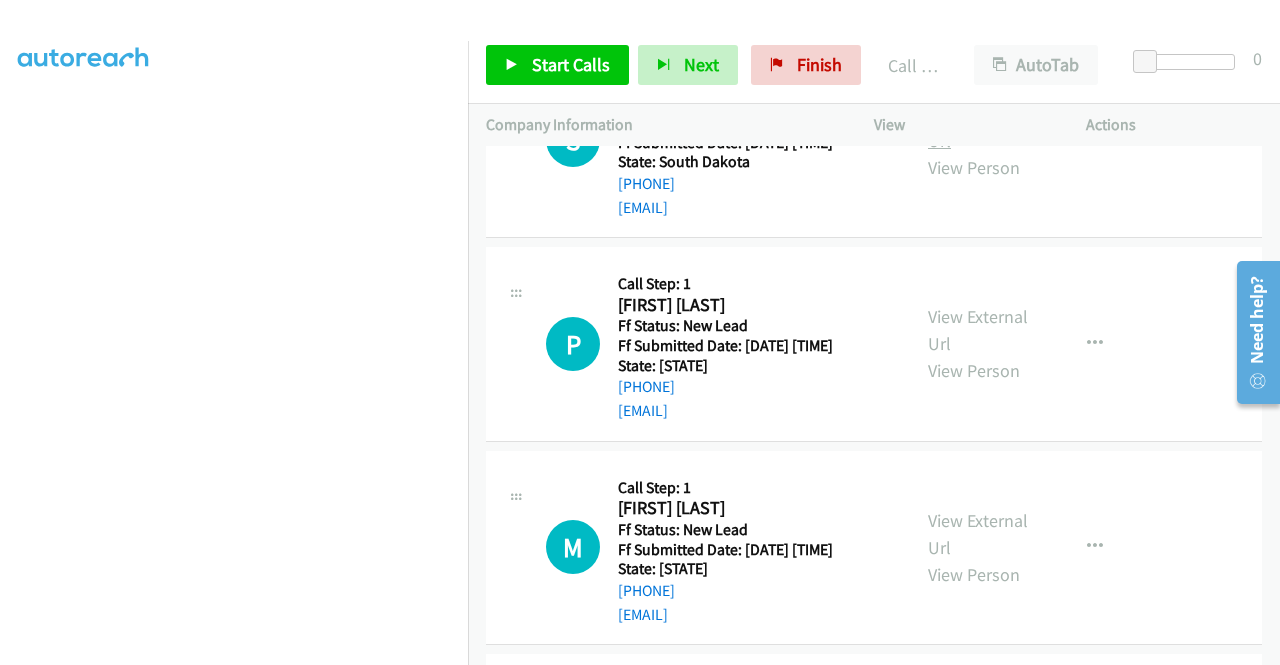 click on "View External Url" at bounding box center [978, 127] 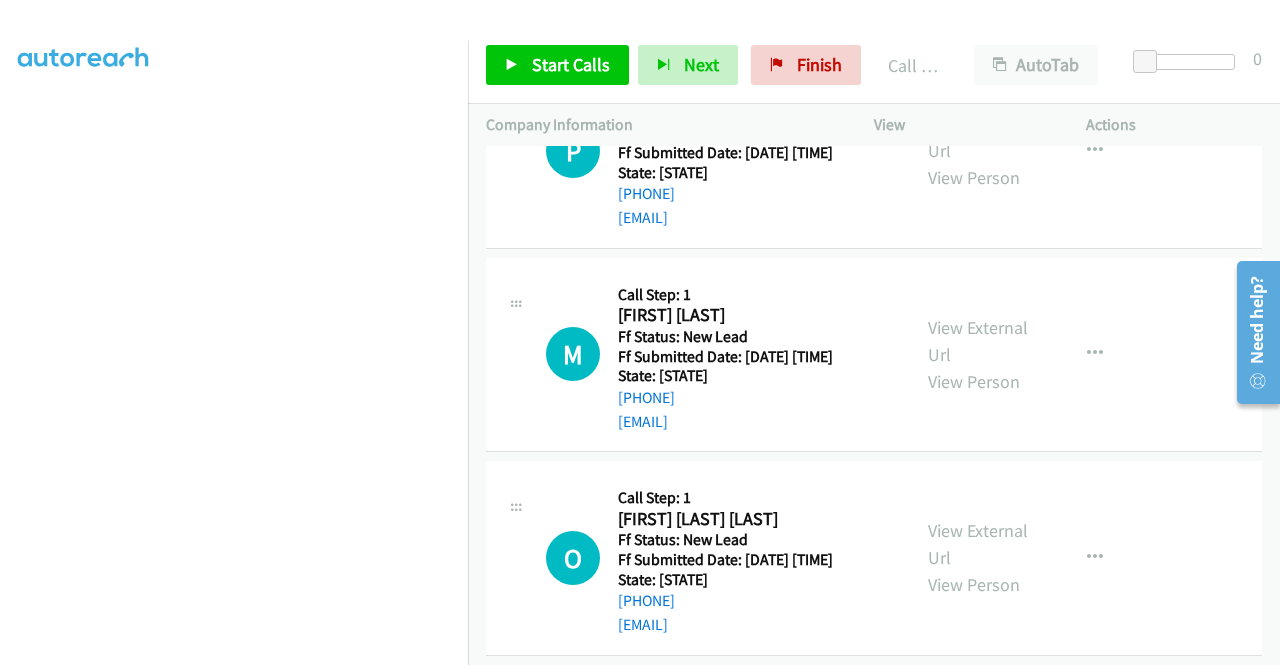 scroll, scrollTop: 2929, scrollLeft: 0, axis: vertical 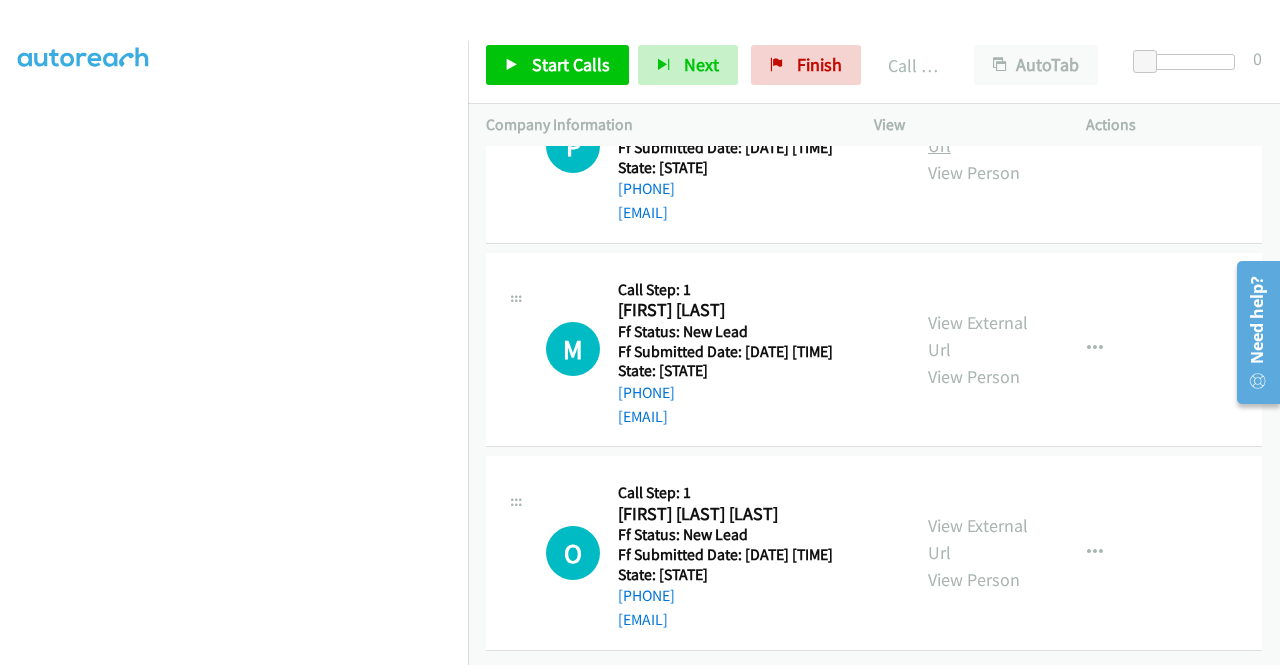 click on "View External Url" at bounding box center [978, 132] 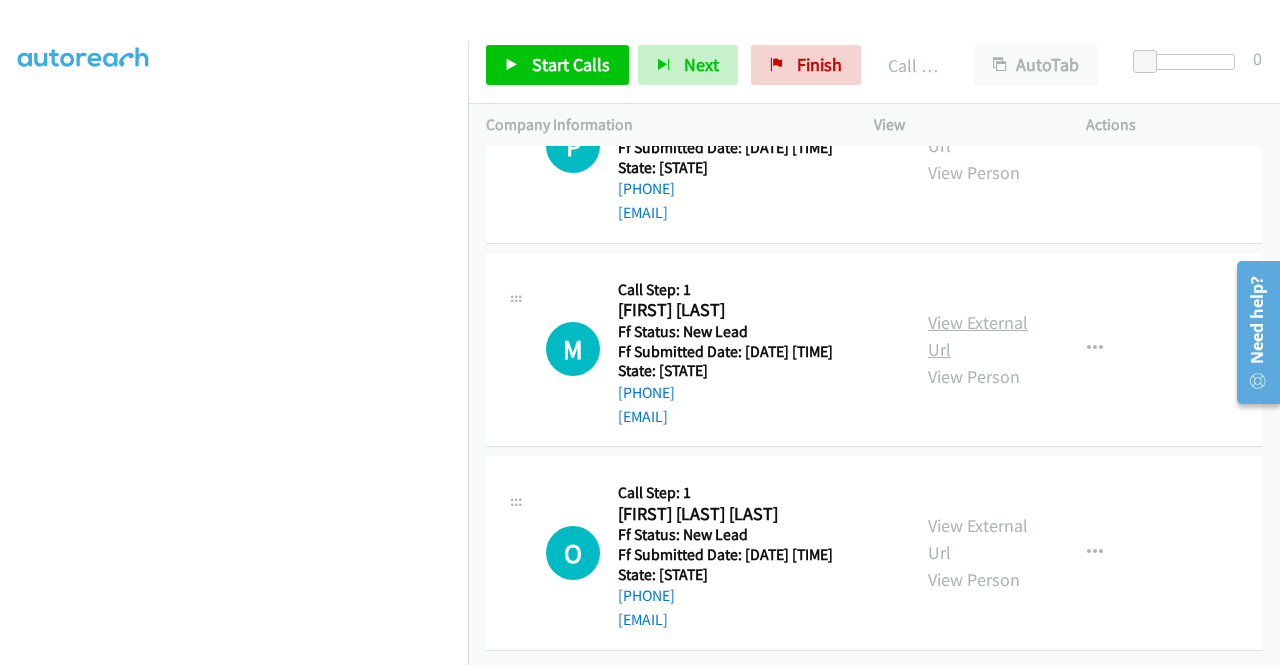 scroll, scrollTop: 3129, scrollLeft: 0, axis: vertical 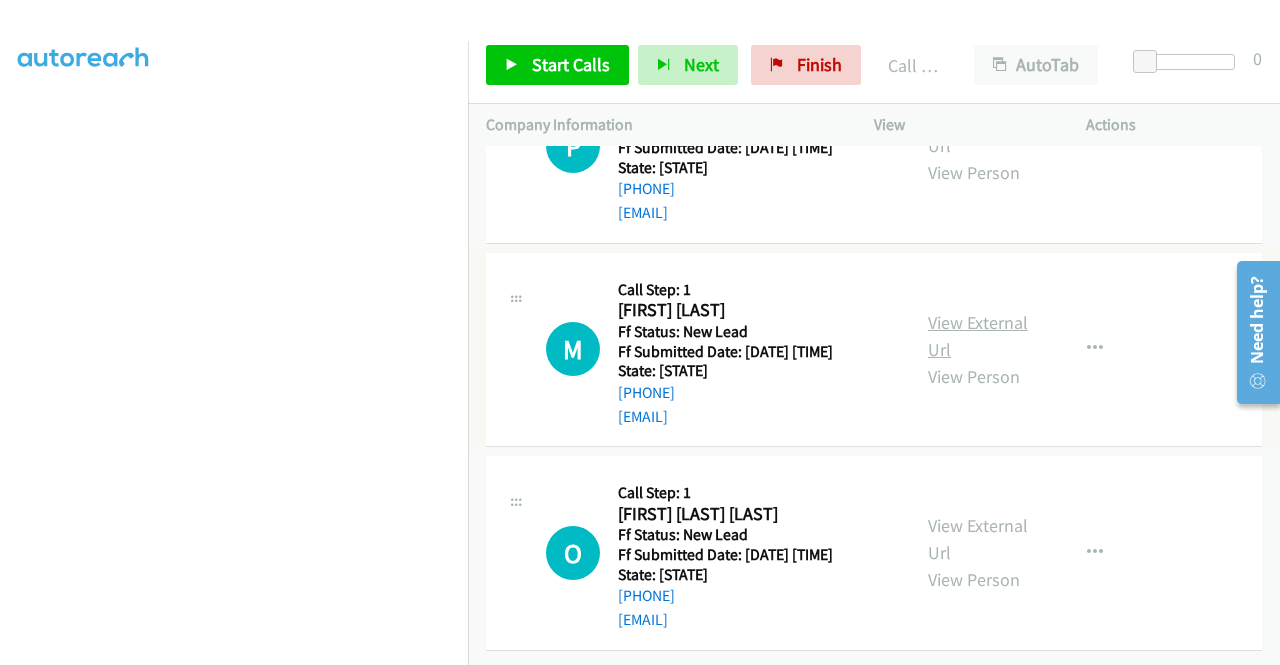 click on "View External Url" at bounding box center (978, 336) 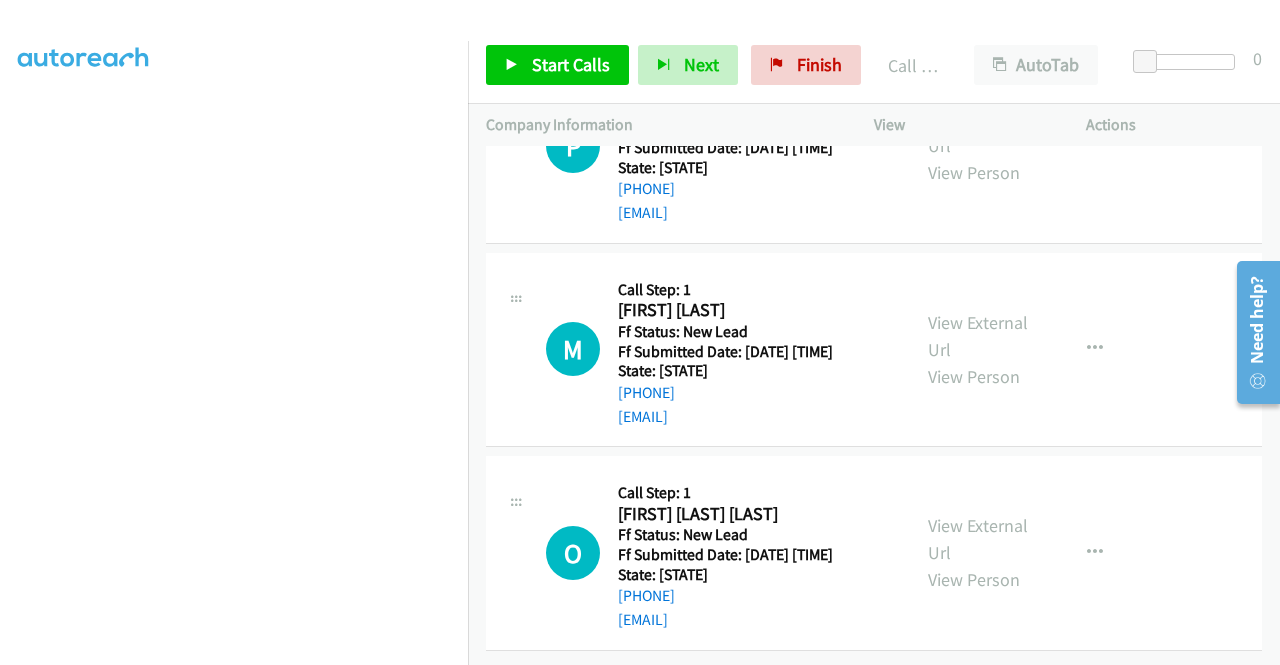 scroll, scrollTop: 3229, scrollLeft: 0, axis: vertical 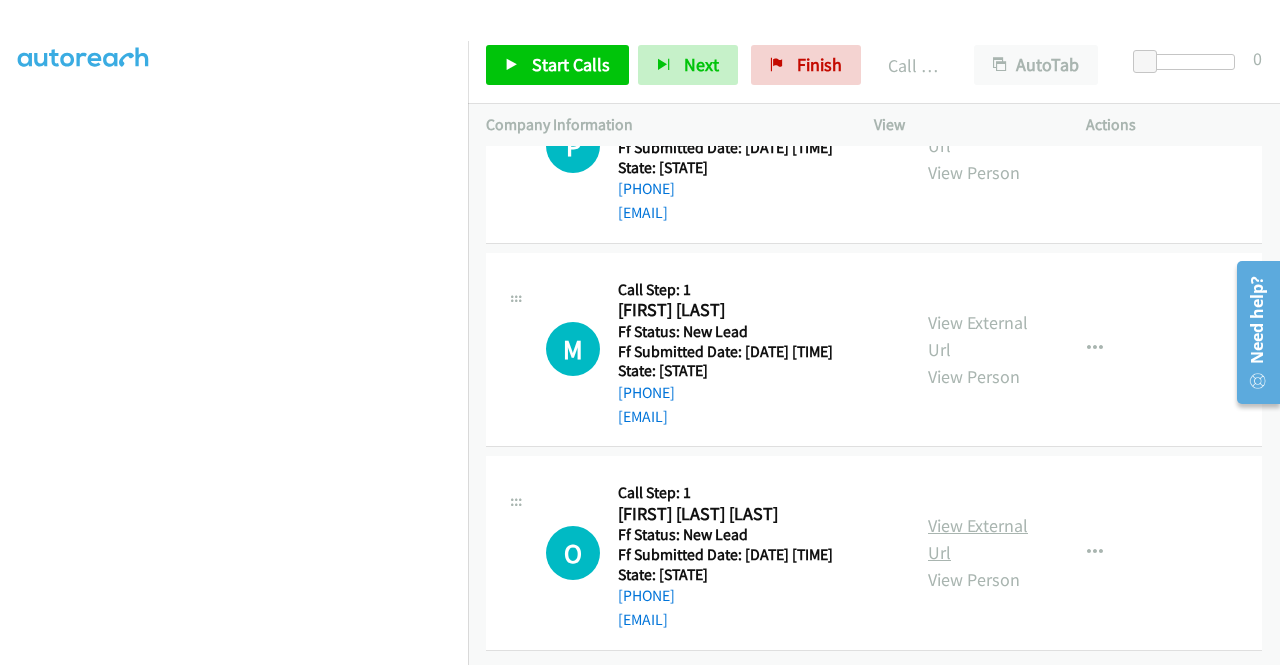 click on "View External Url" at bounding box center [978, 539] 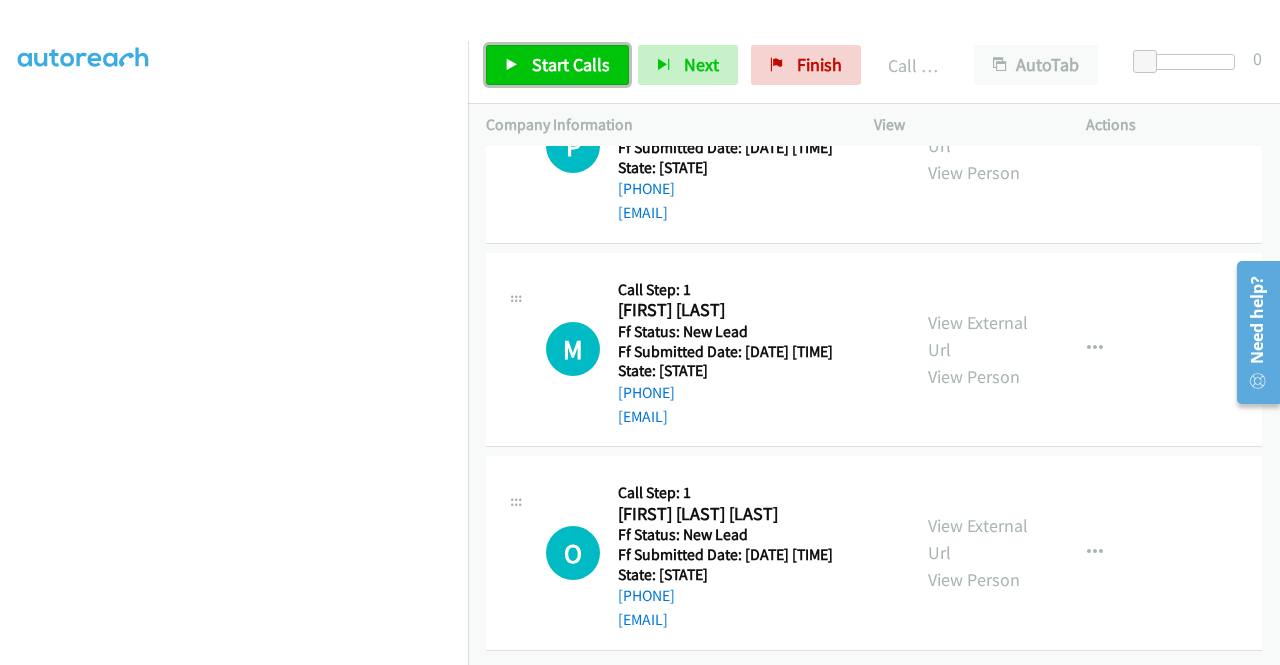 click on "Start Calls" at bounding box center [571, 64] 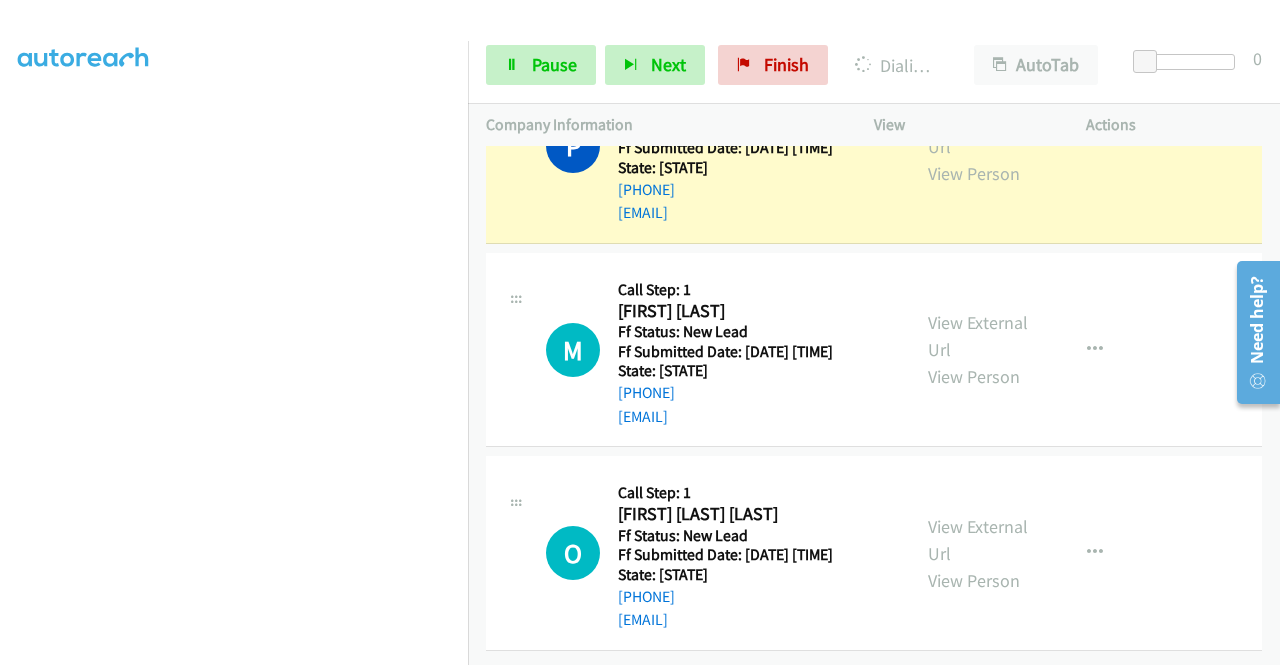 scroll, scrollTop: 3314, scrollLeft: 0, axis: vertical 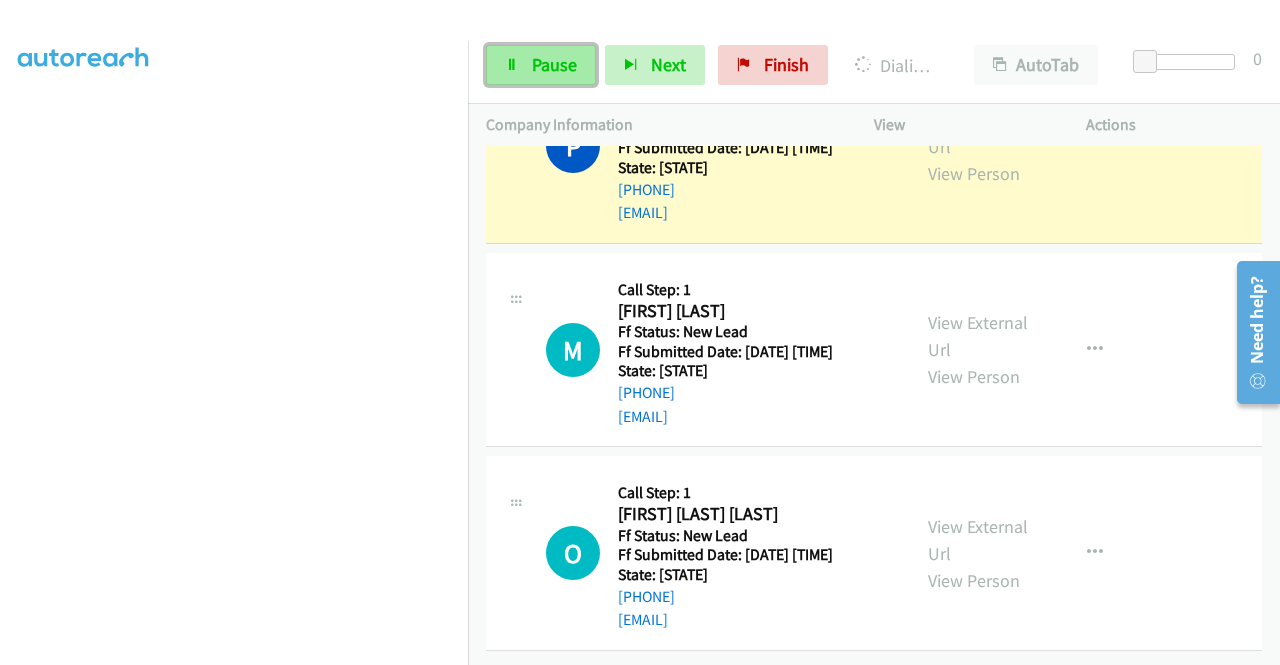 click on "Pause" at bounding box center (554, 64) 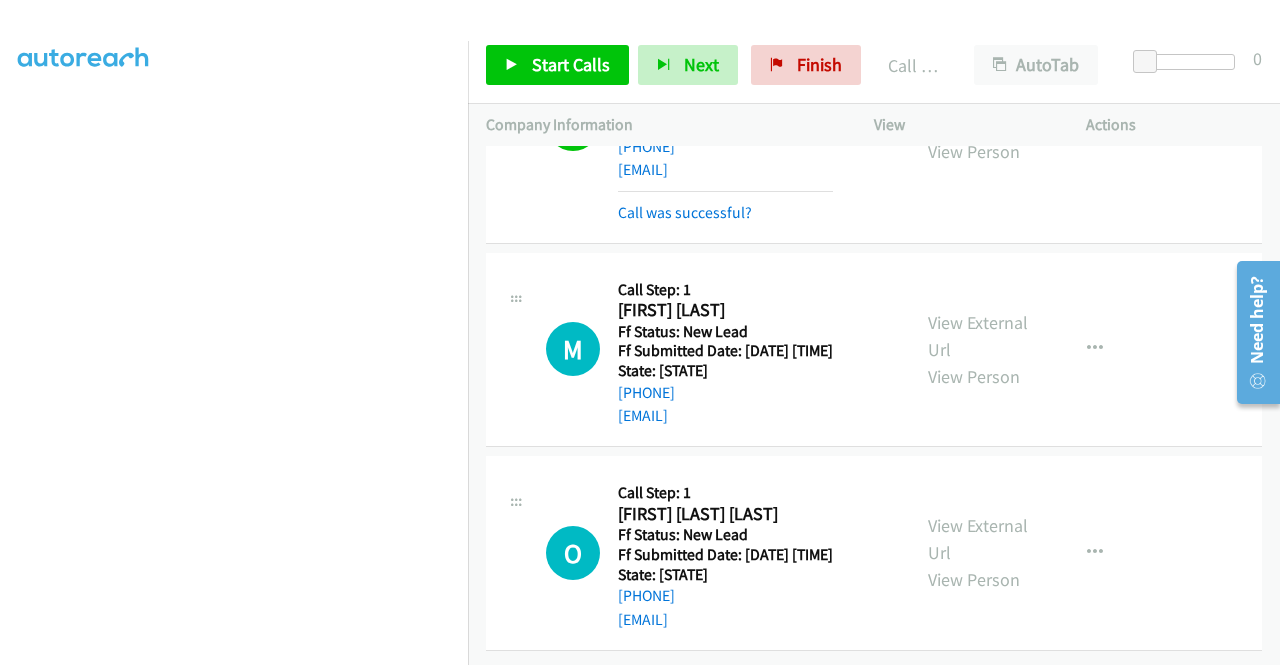 scroll, scrollTop: 3314, scrollLeft: 0, axis: vertical 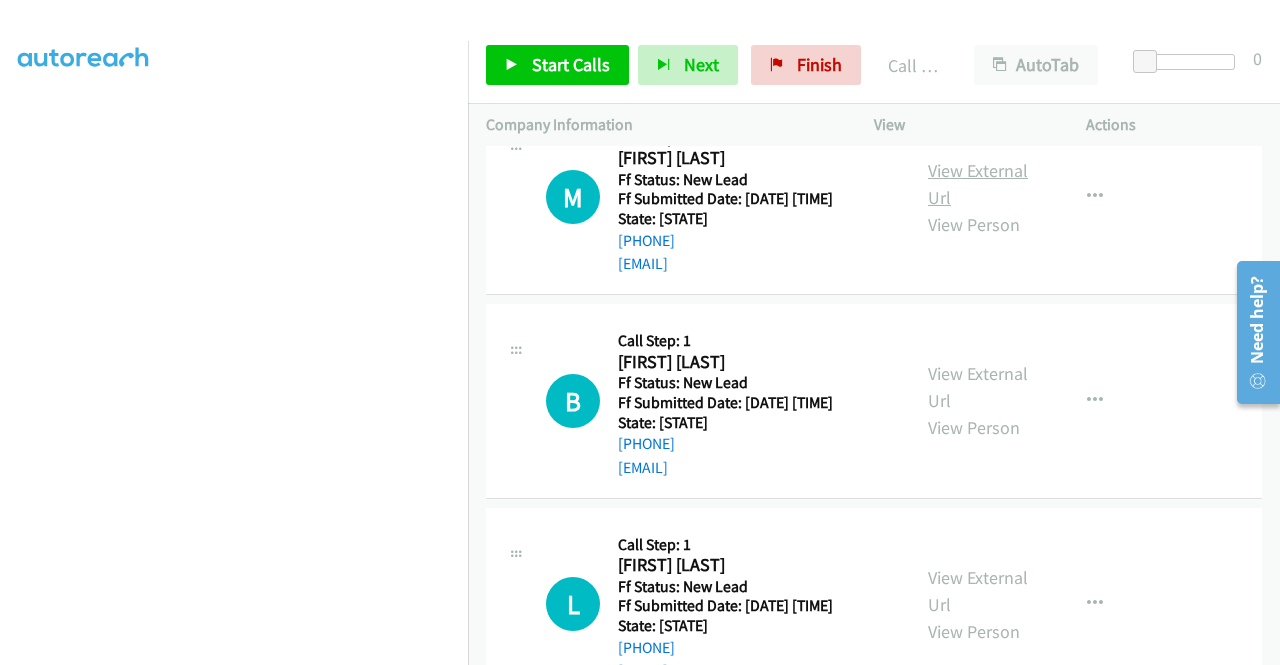 click on "View External Url" at bounding box center (978, 184) 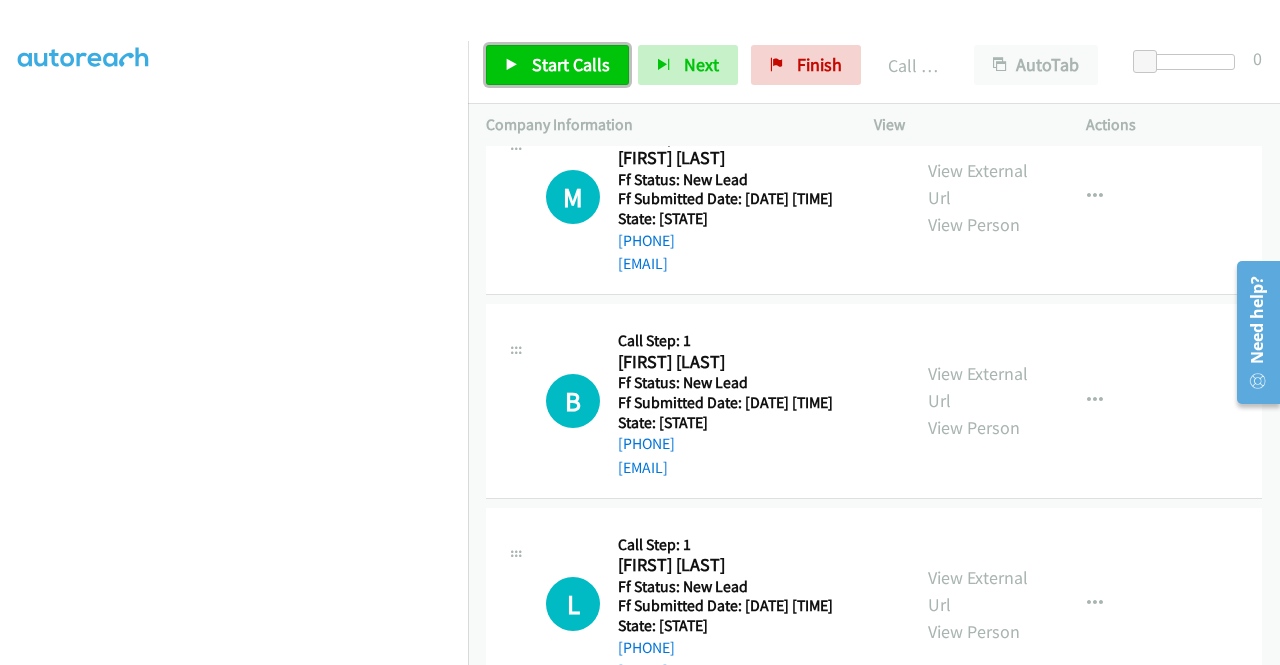 click on "Start Calls" at bounding box center [571, 64] 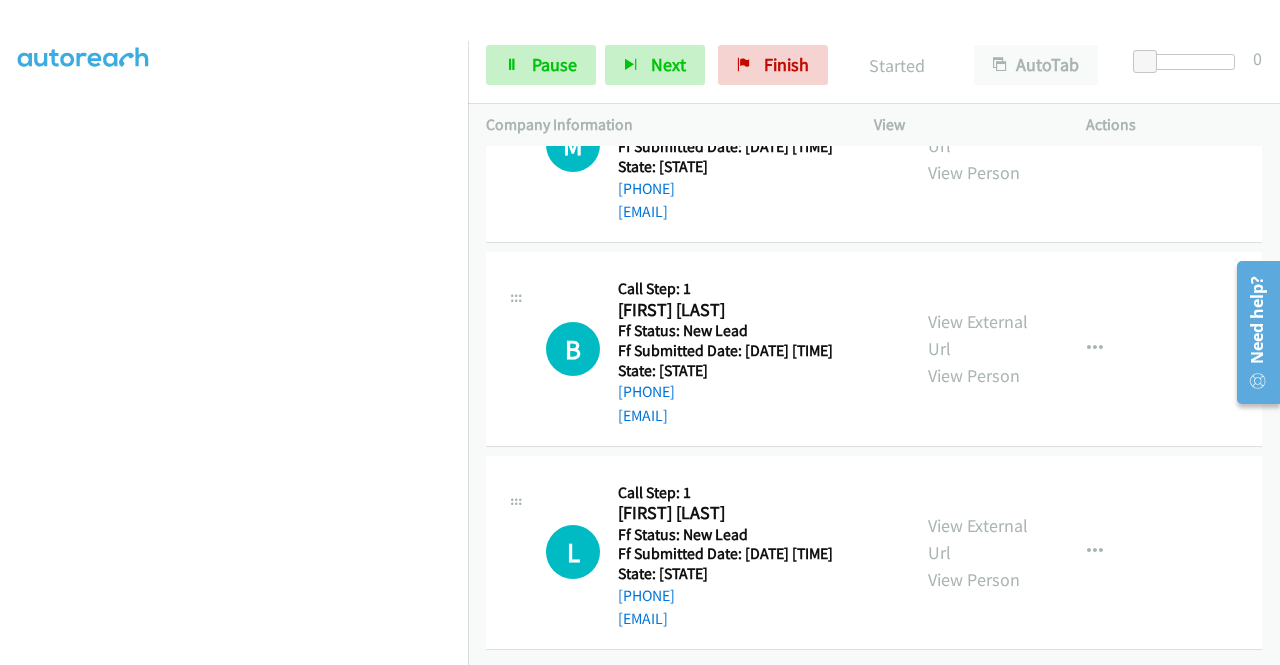 scroll, scrollTop: 3814, scrollLeft: 0, axis: vertical 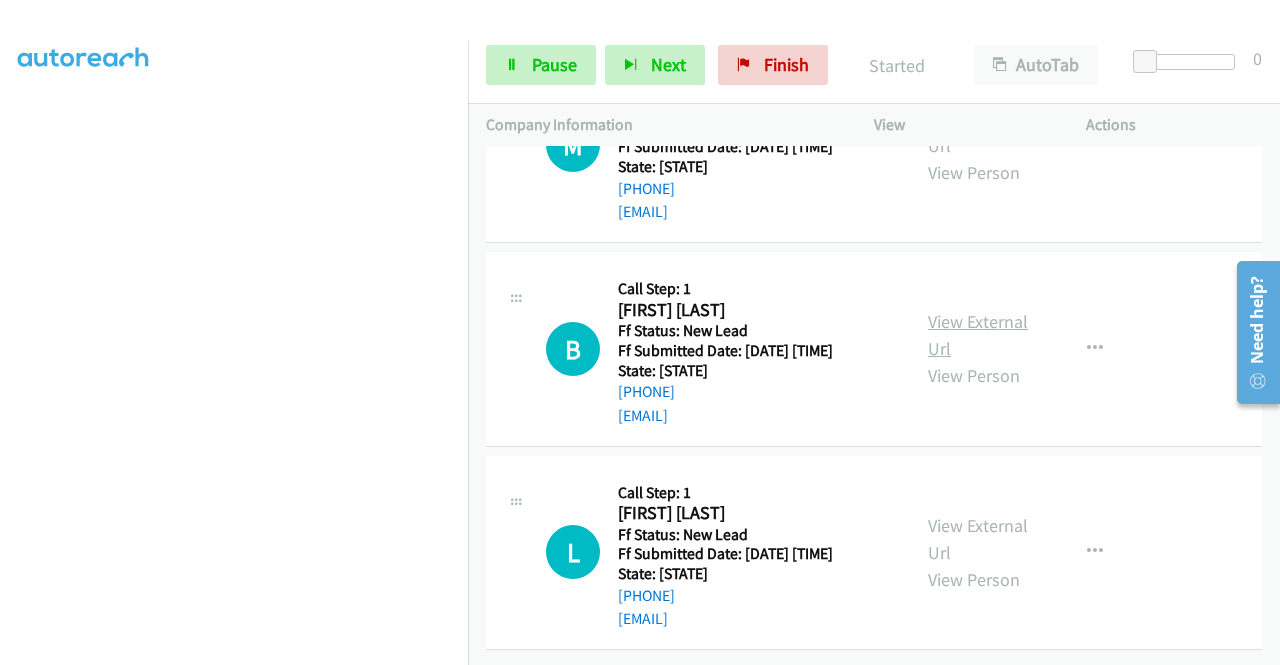 click on "View External Url" at bounding box center (978, 335) 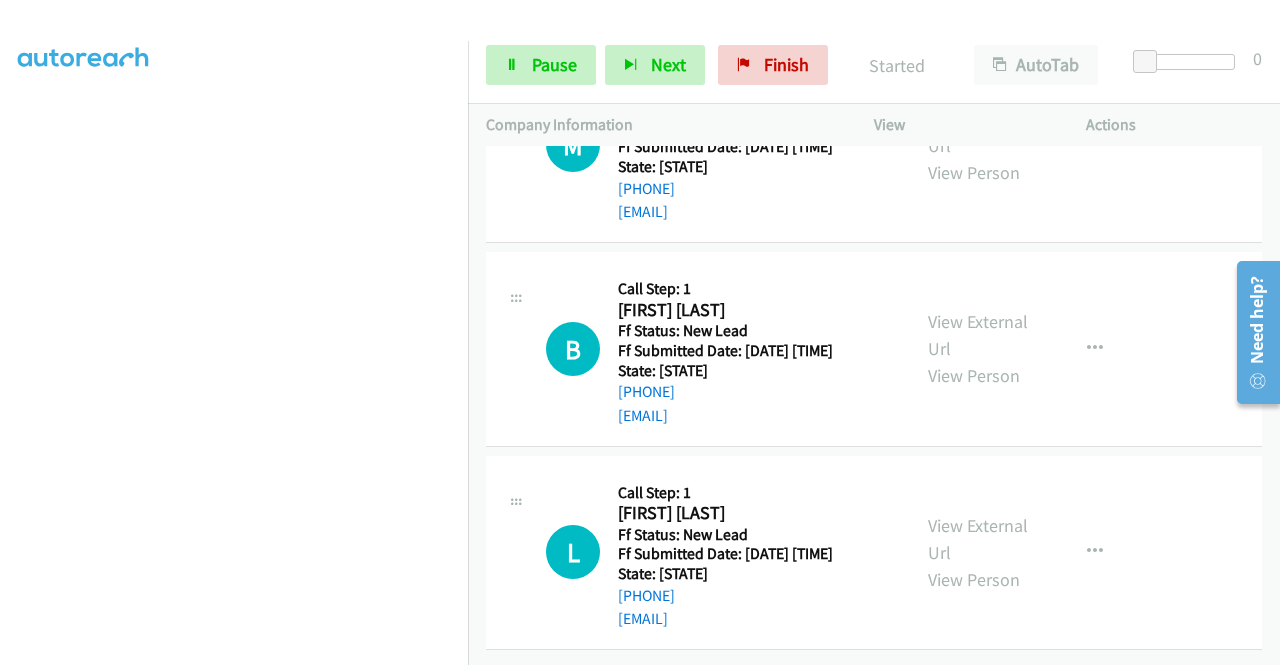scroll, scrollTop: 4024, scrollLeft: 0, axis: vertical 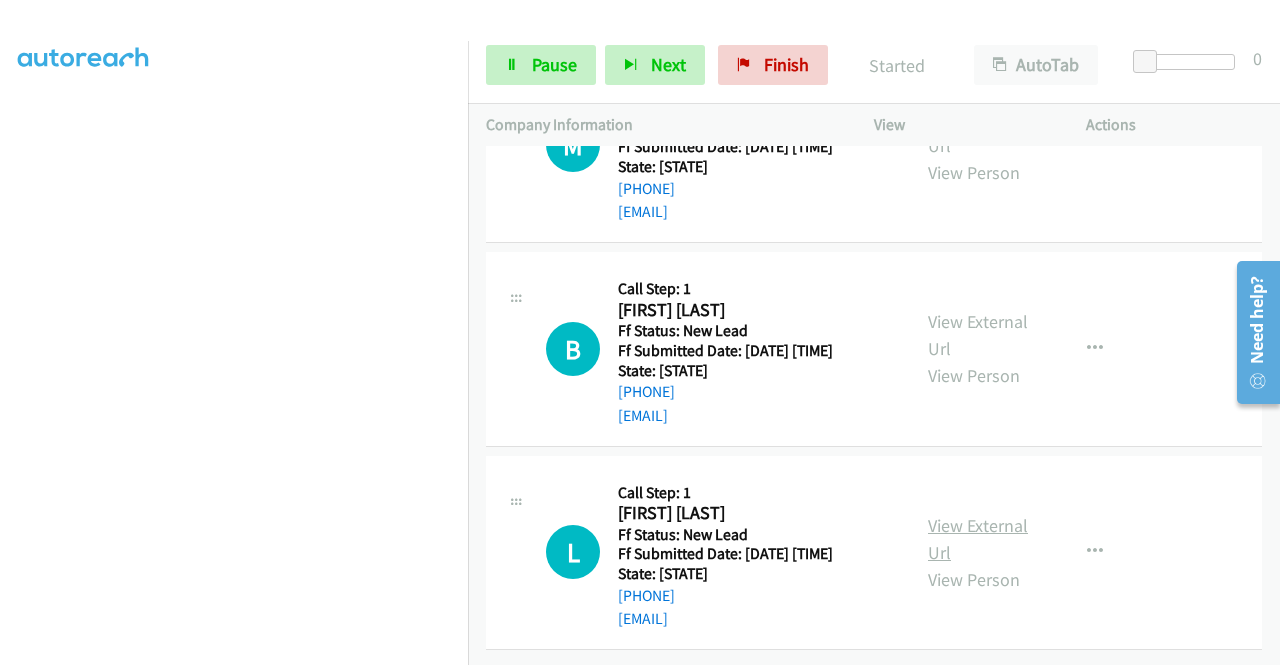 click on "View External Url" at bounding box center (978, 539) 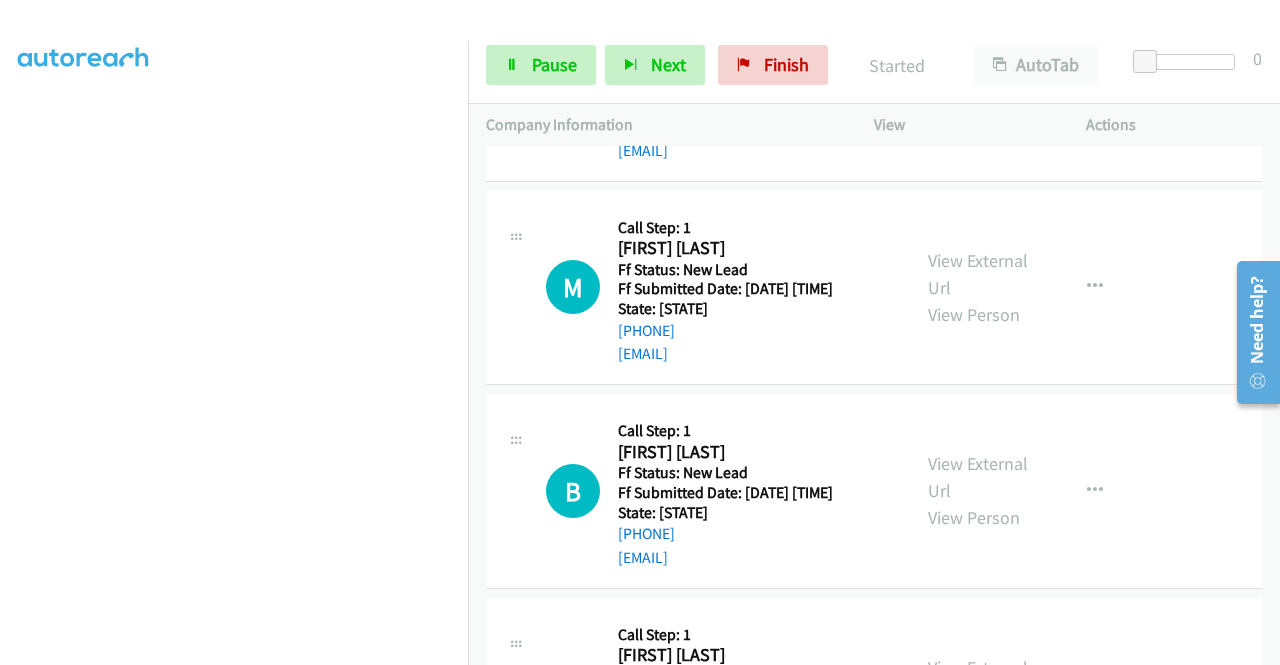 scroll, scrollTop: 3324, scrollLeft: 0, axis: vertical 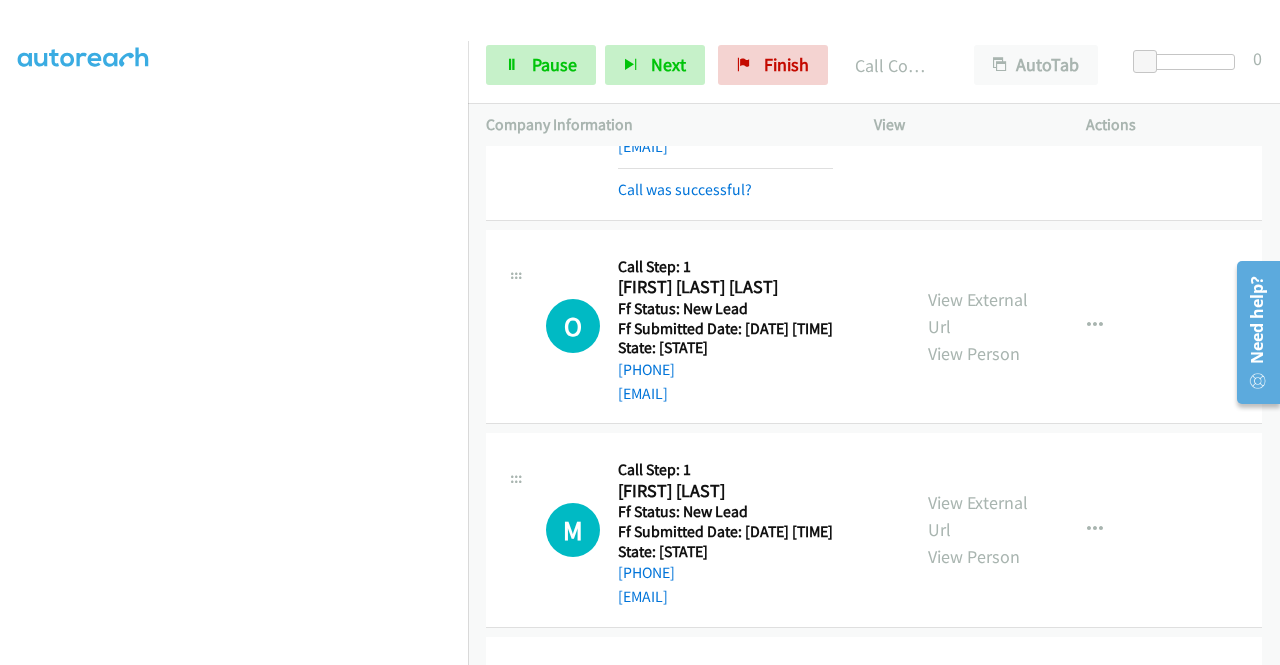 click on "Start Calls
Pause
Next
Finish
Call Completed
AutoTab
AutoTab
0" at bounding box center (874, 65) 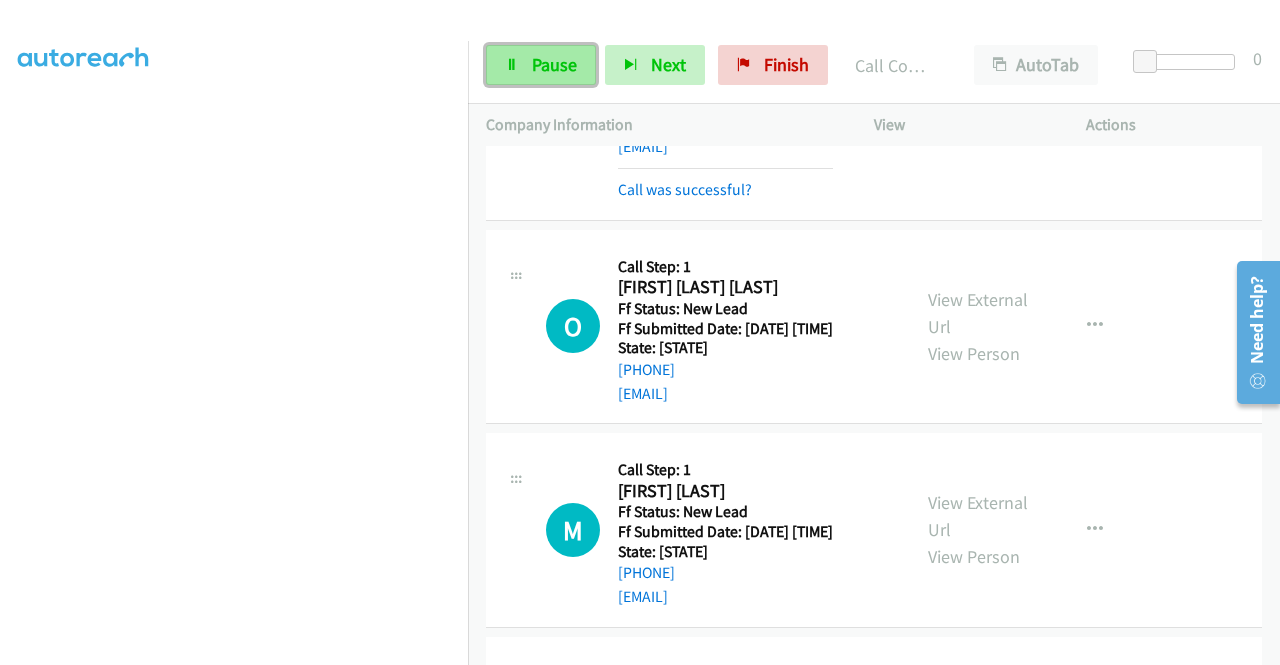click on "Pause" at bounding box center (554, 64) 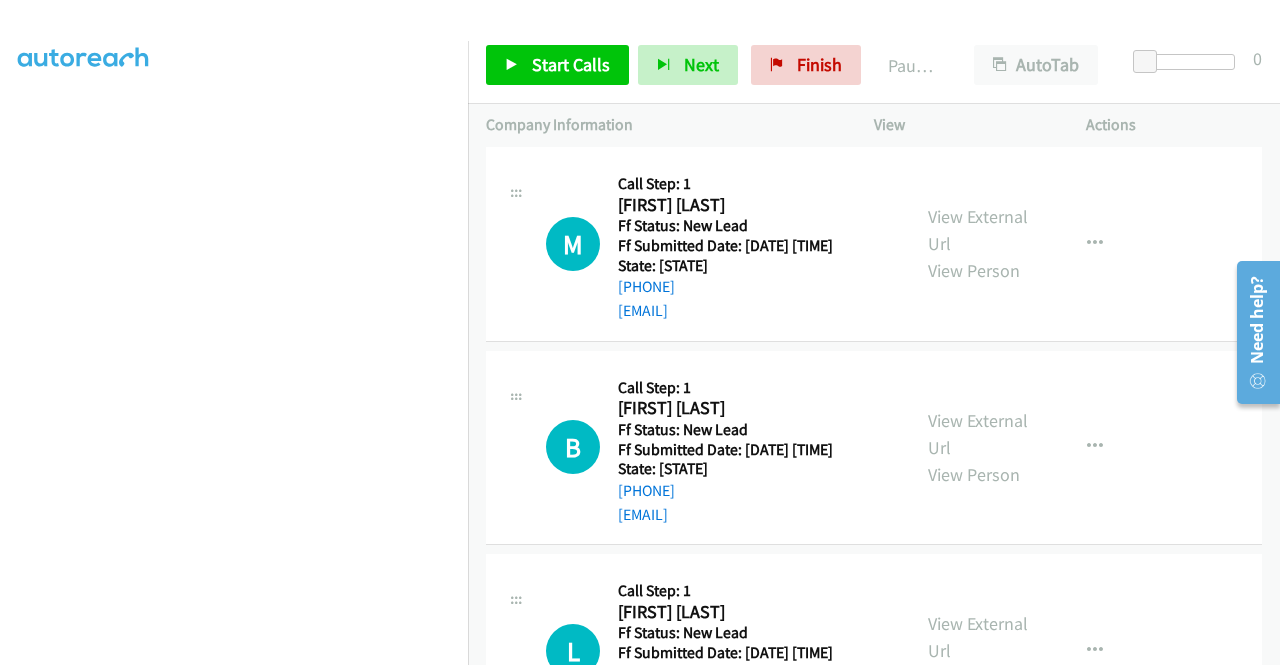 scroll, scrollTop: 3724, scrollLeft: 0, axis: vertical 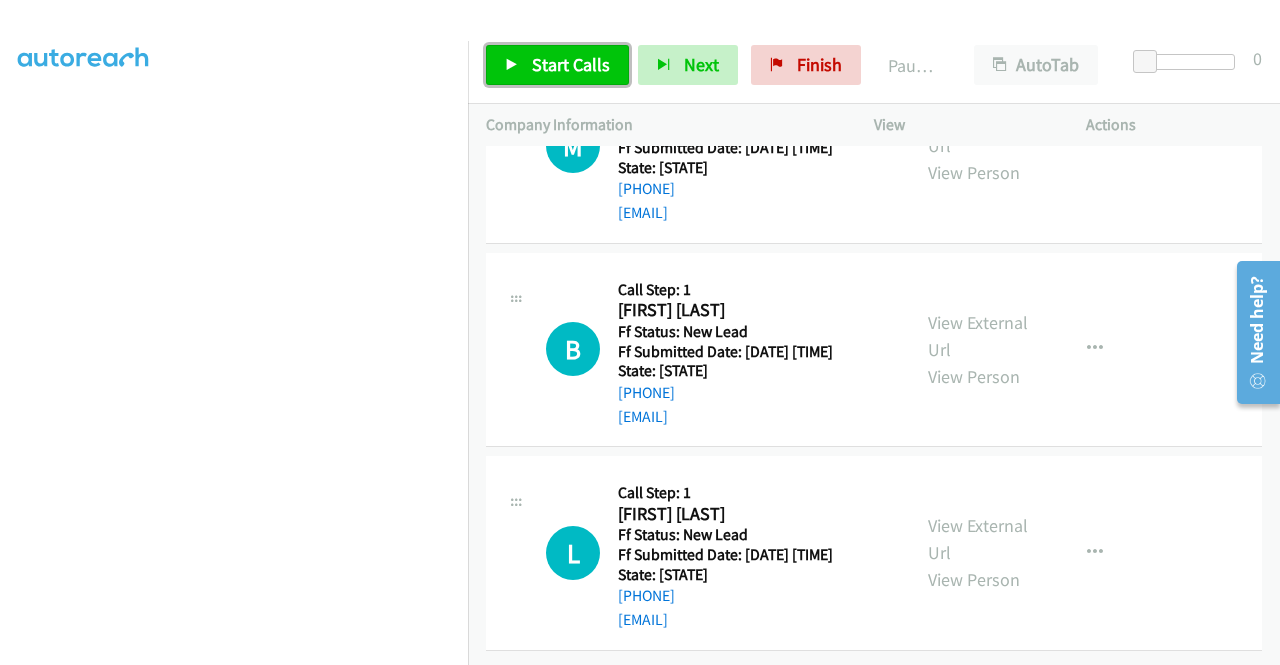 click on "Start Calls" at bounding box center [571, 64] 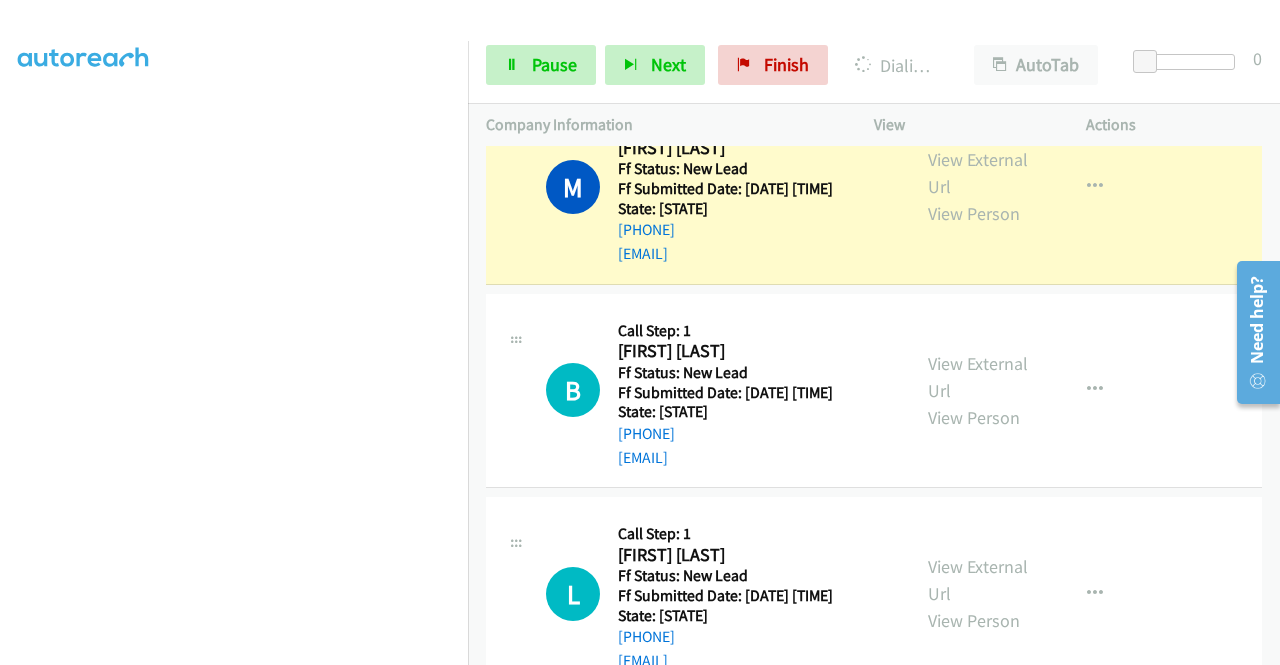 scroll, scrollTop: 3567, scrollLeft: 0, axis: vertical 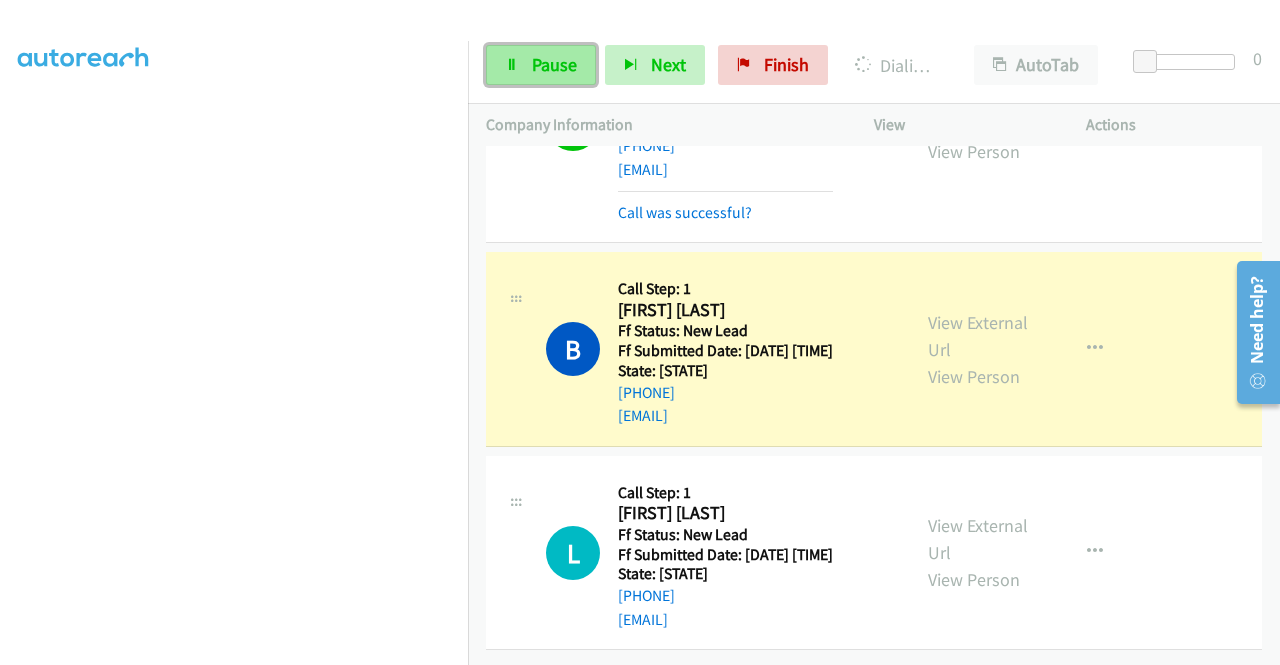 click on "Pause" at bounding box center (554, 64) 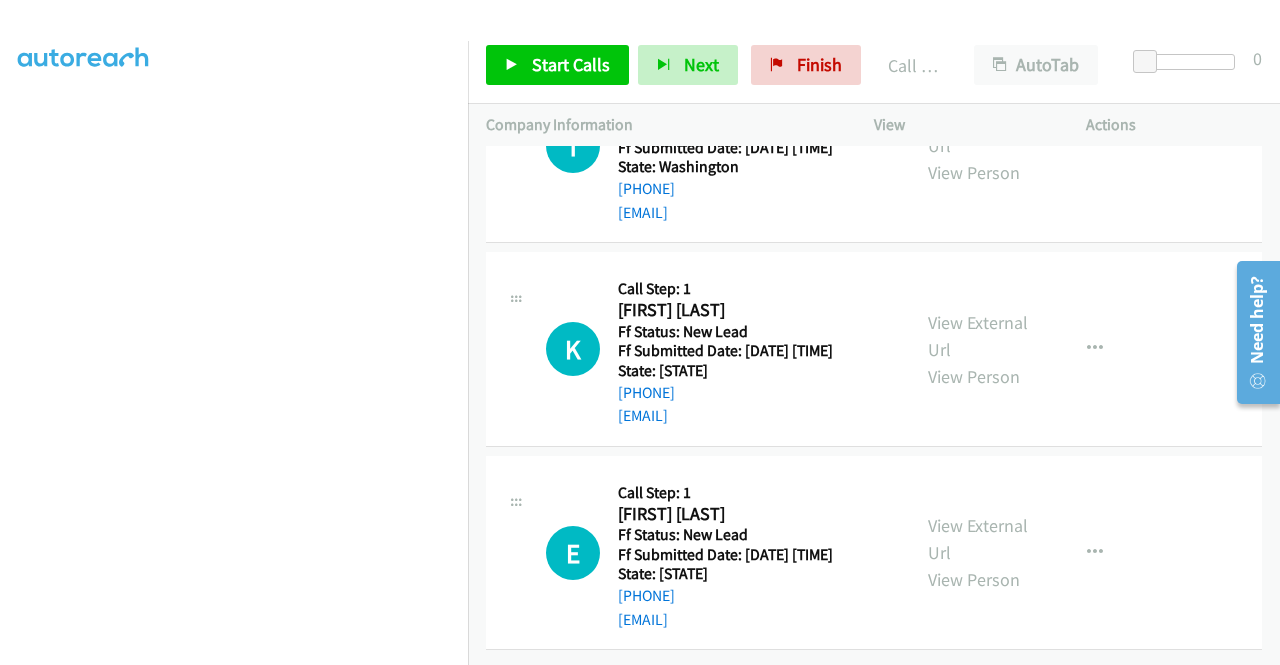 scroll, scrollTop: 4767, scrollLeft: 0, axis: vertical 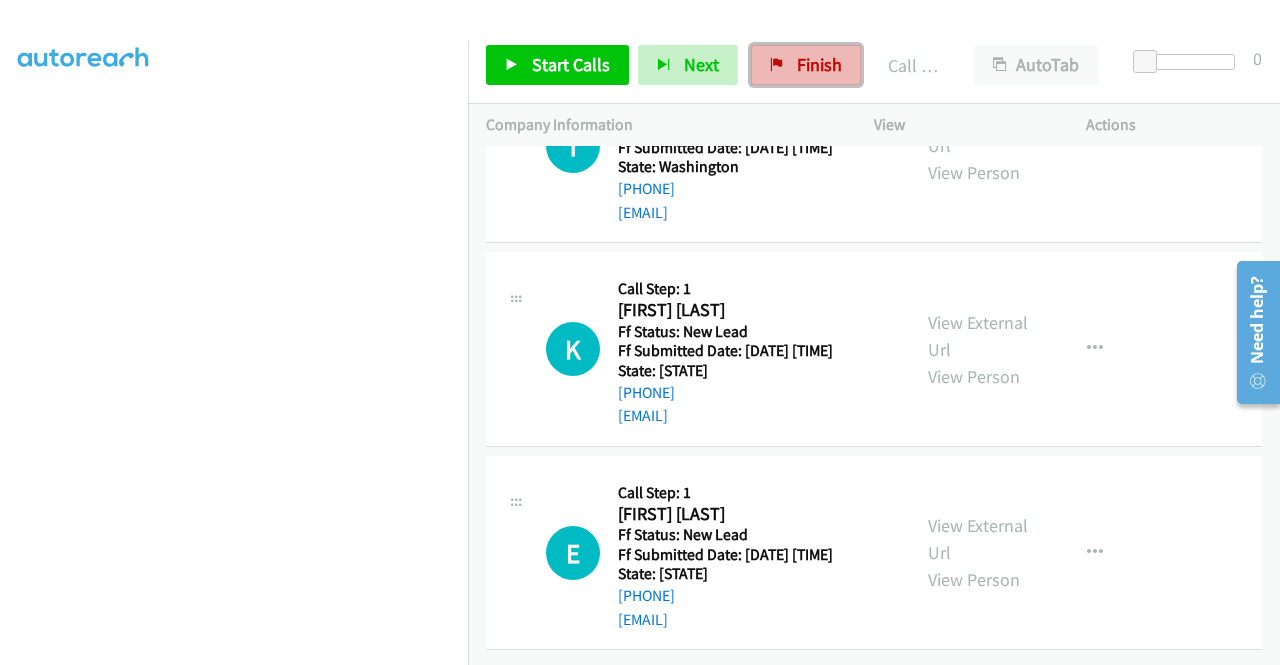 click on "Finish" at bounding box center [819, 64] 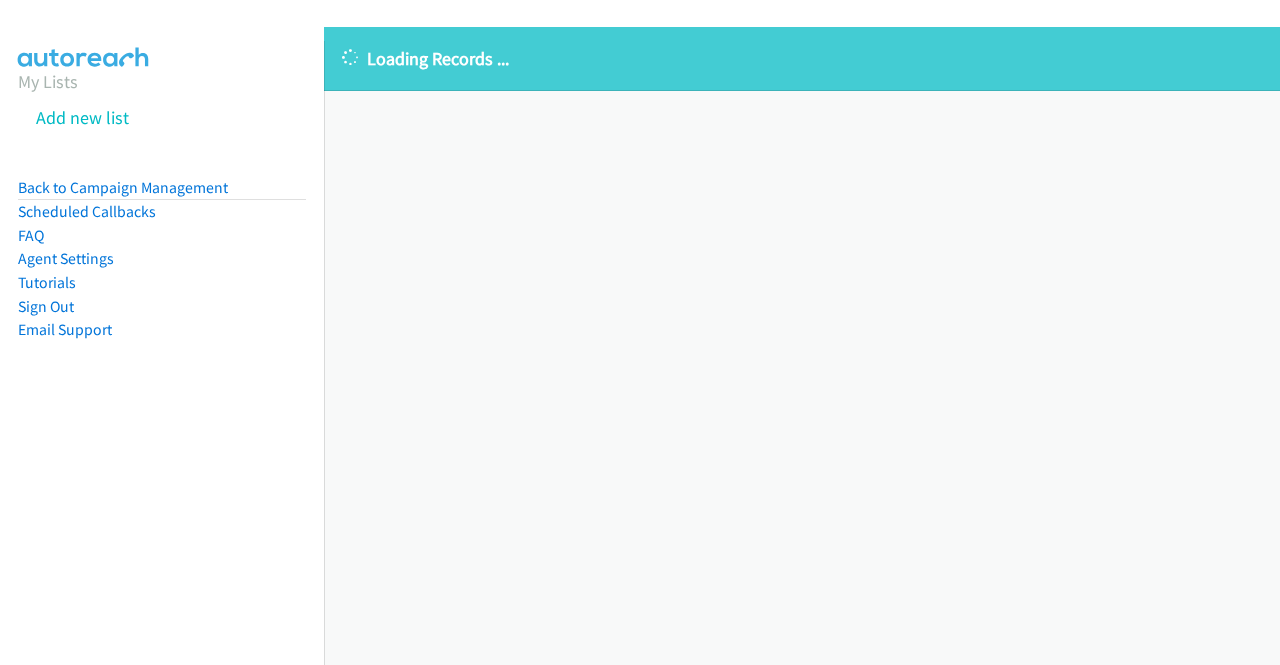 scroll, scrollTop: 0, scrollLeft: 0, axis: both 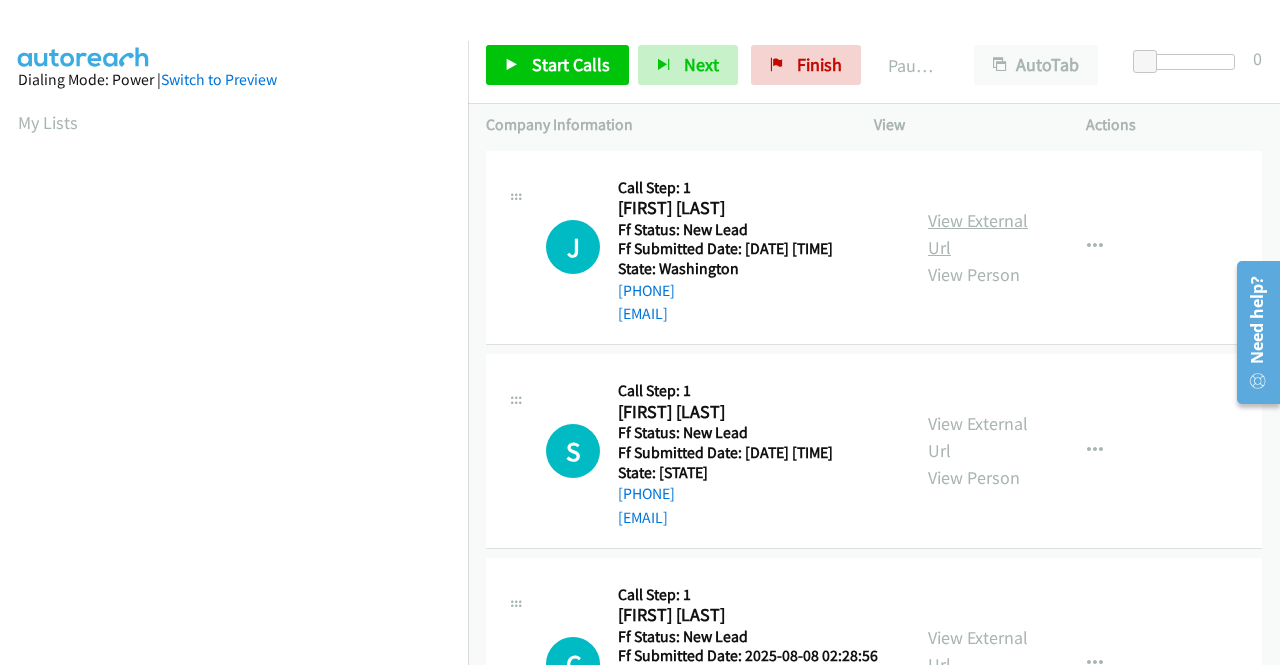 click on "View External Url" at bounding box center [978, 234] 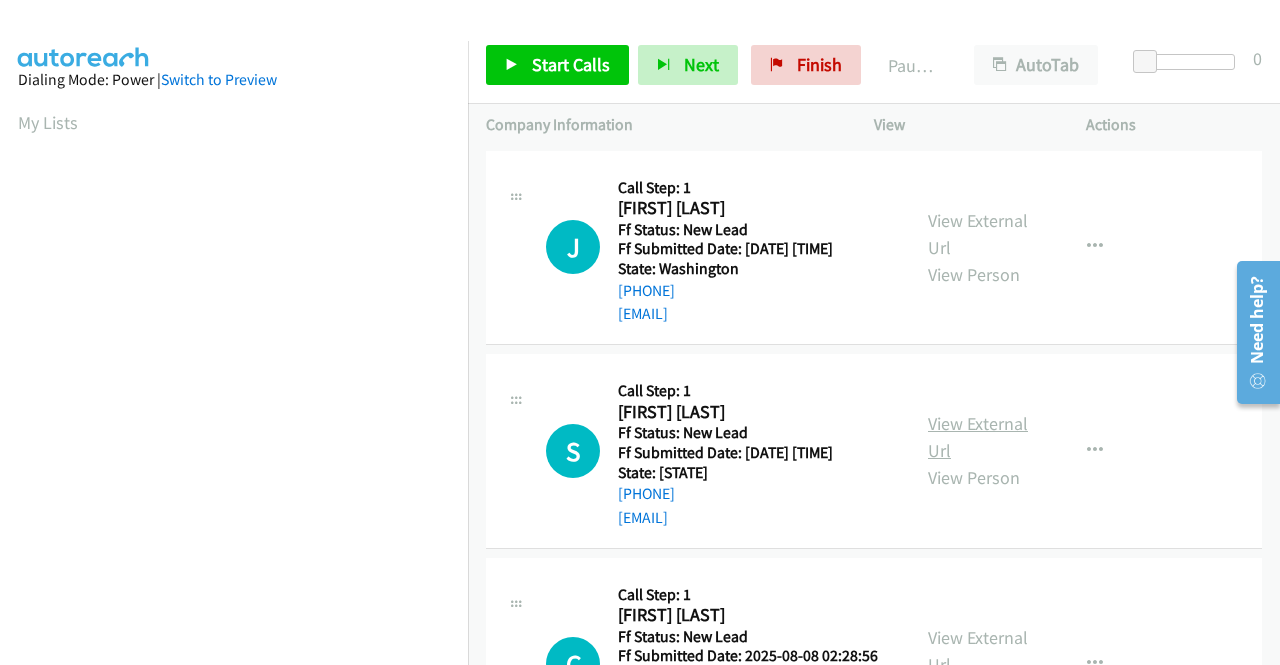 click on "View External Url" at bounding box center [978, 437] 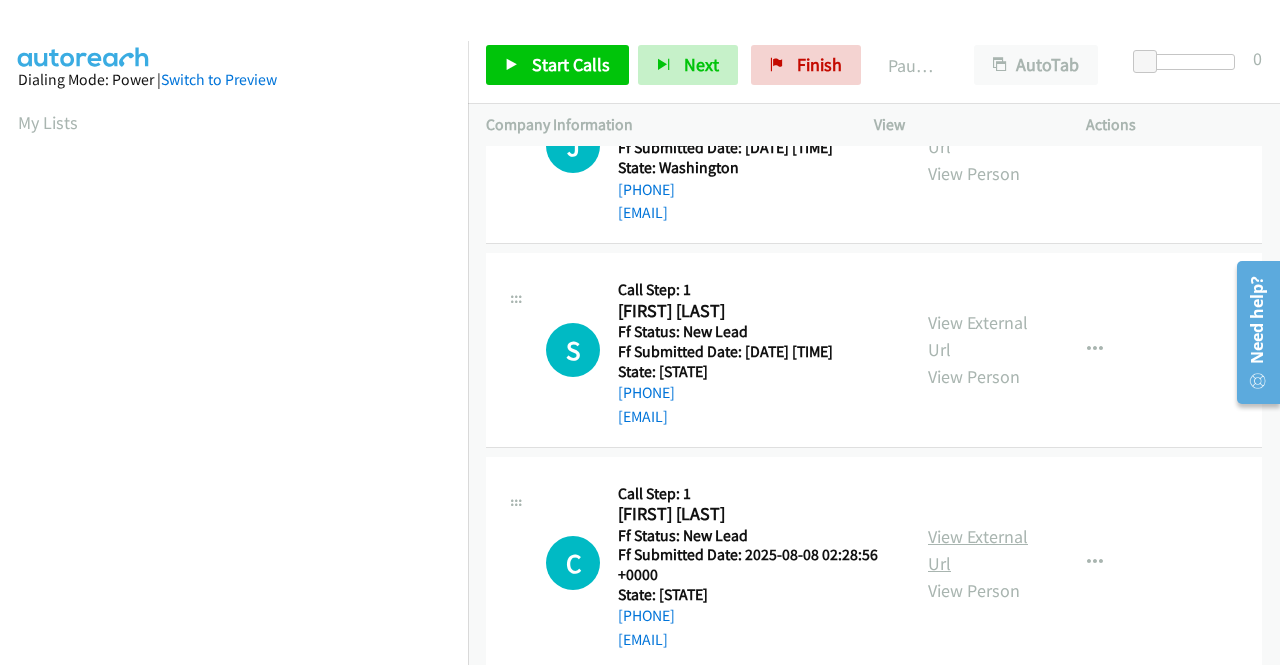 scroll, scrollTop: 200, scrollLeft: 0, axis: vertical 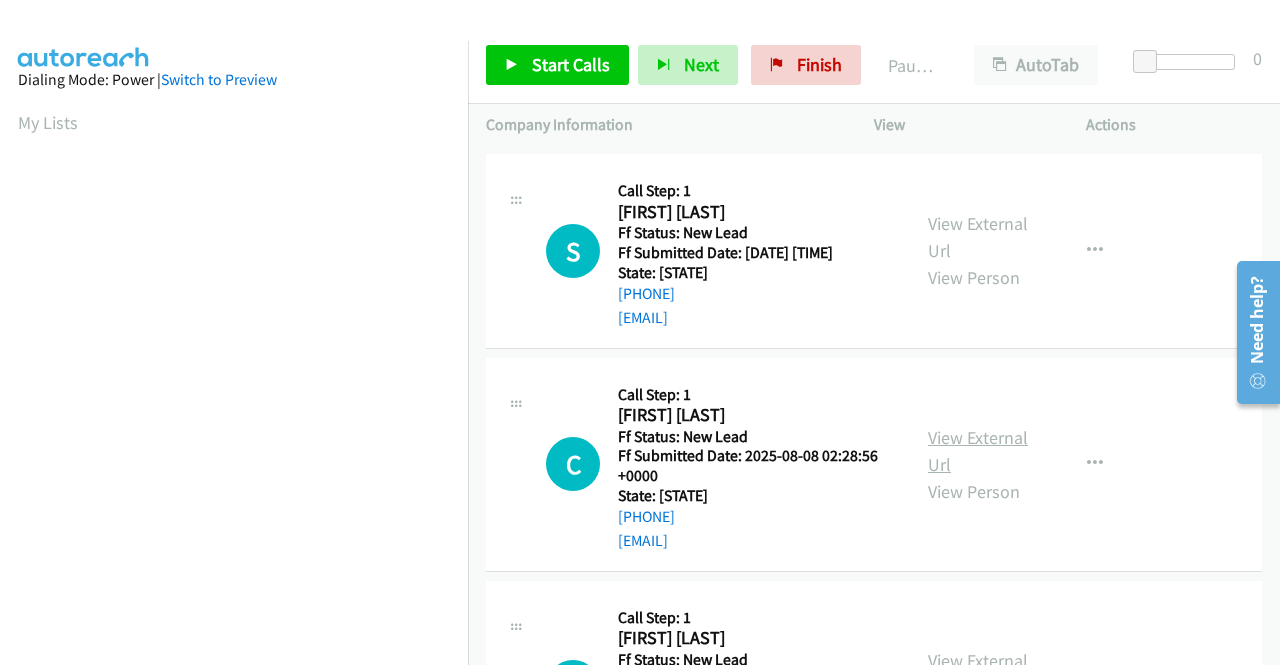 click on "View External Url" at bounding box center (978, 451) 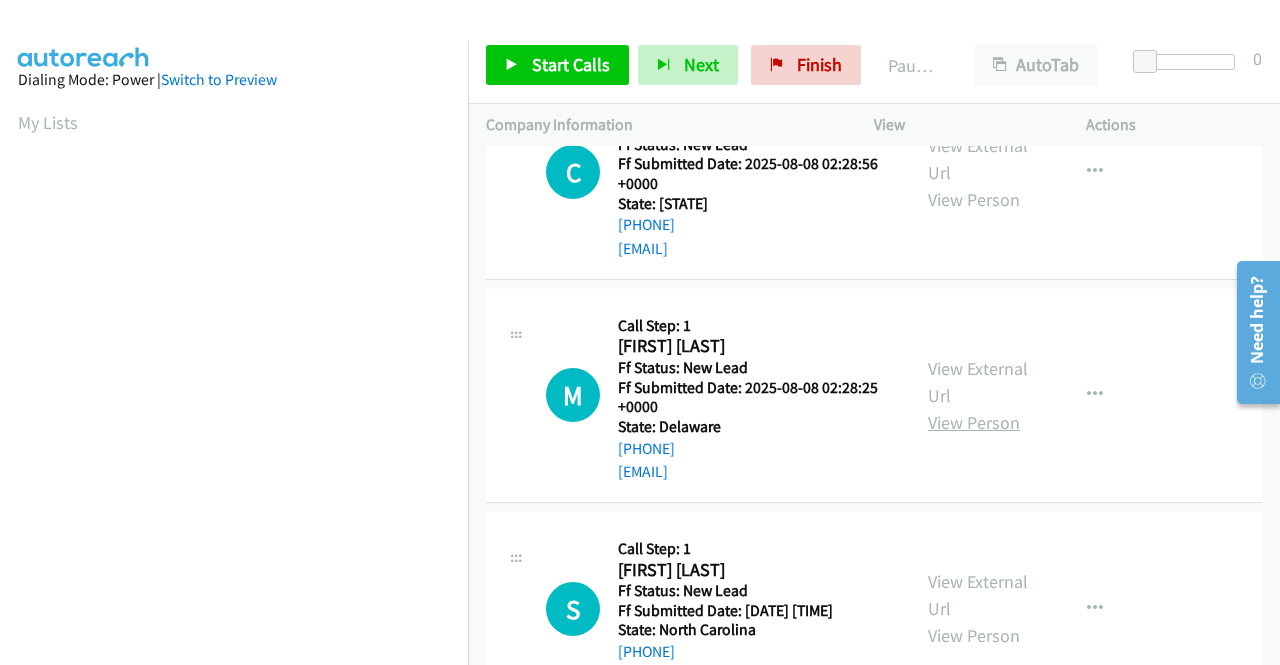scroll, scrollTop: 500, scrollLeft: 0, axis: vertical 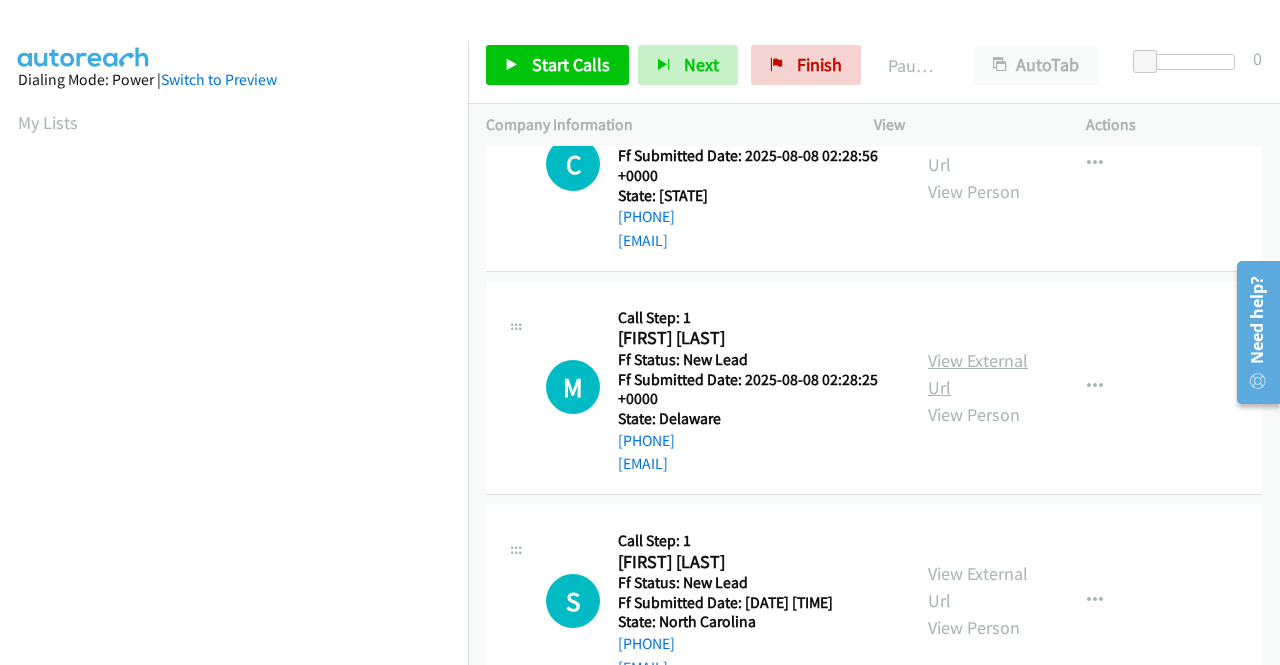 click on "View External Url" at bounding box center (978, 374) 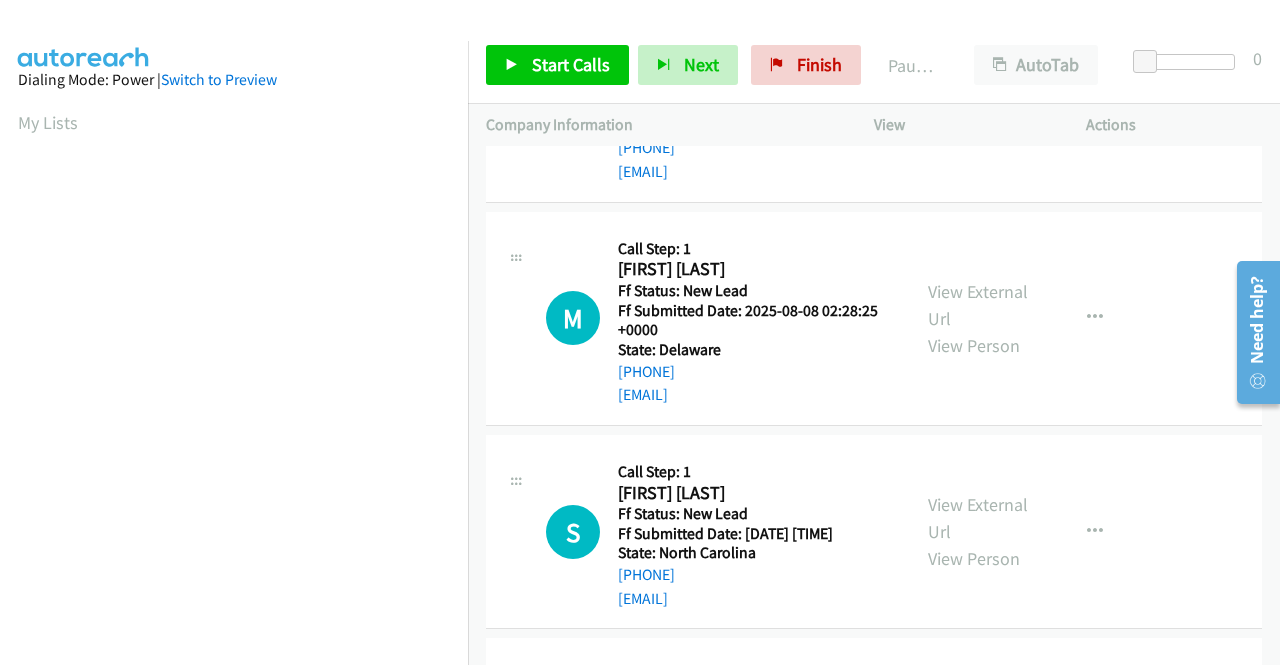 scroll, scrollTop: 600, scrollLeft: 0, axis: vertical 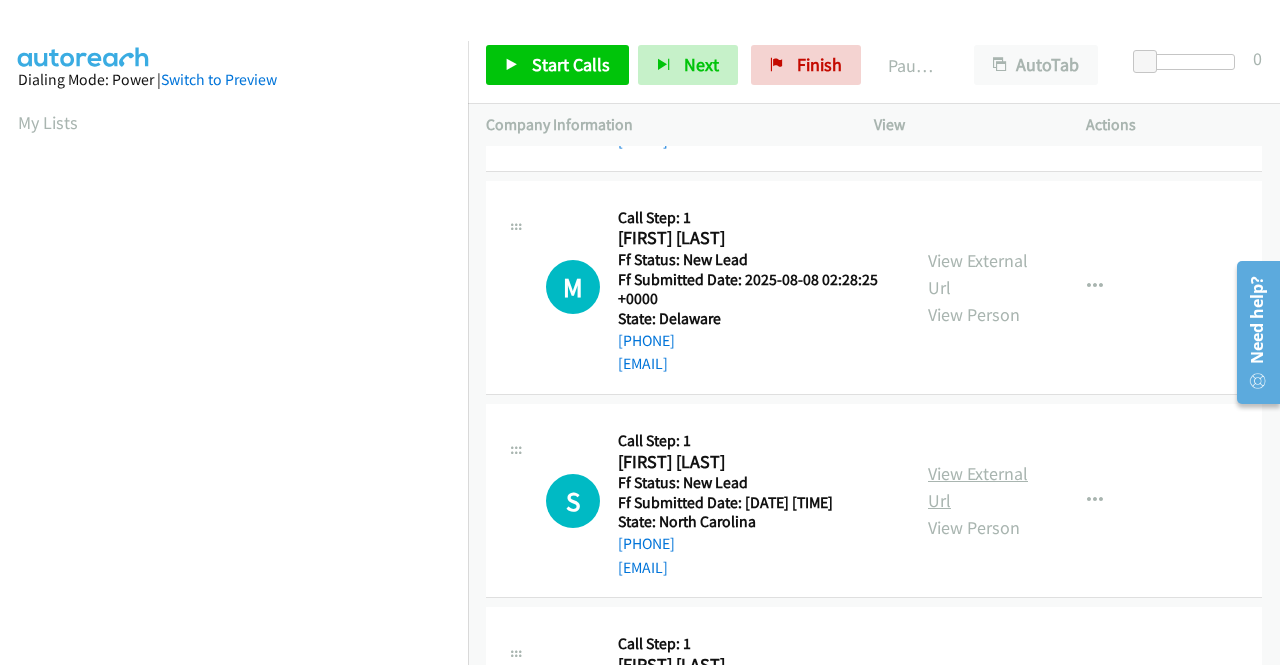 click on "View External Url" at bounding box center [978, 487] 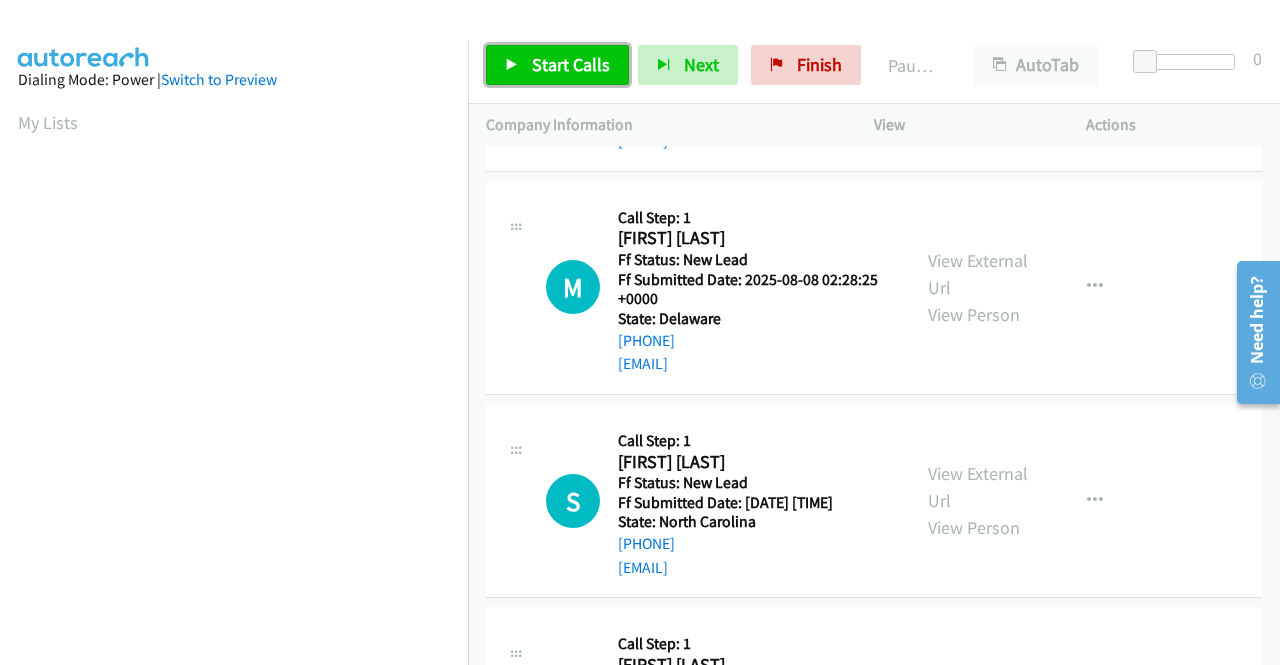 click on "Start Calls" at bounding box center [571, 64] 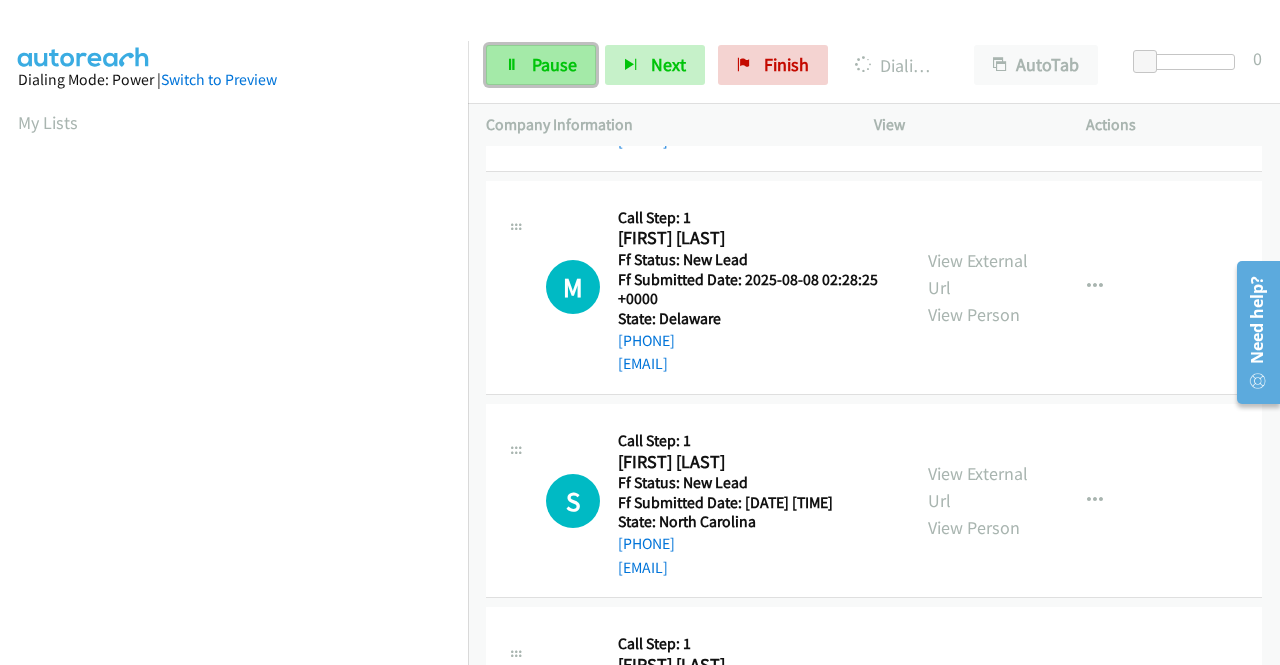 click on "Pause" at bounding box center [554, 64] 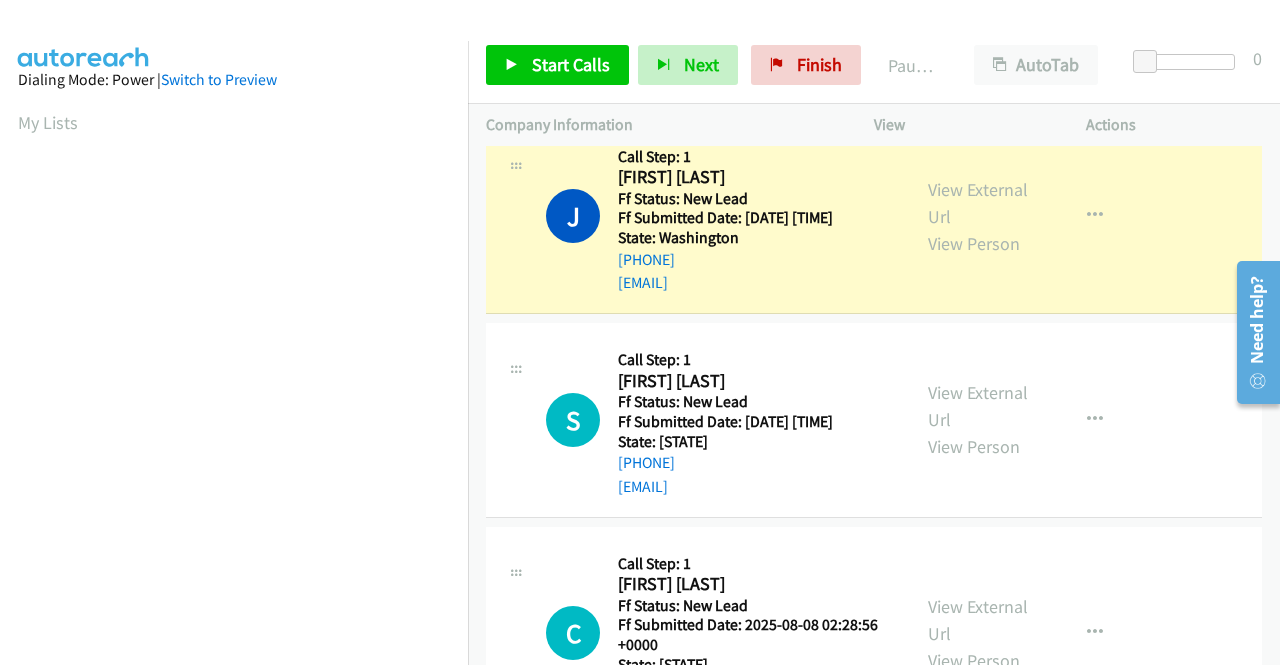 scroll, scrollTop: 0, scrollLeft: 0, axis: both 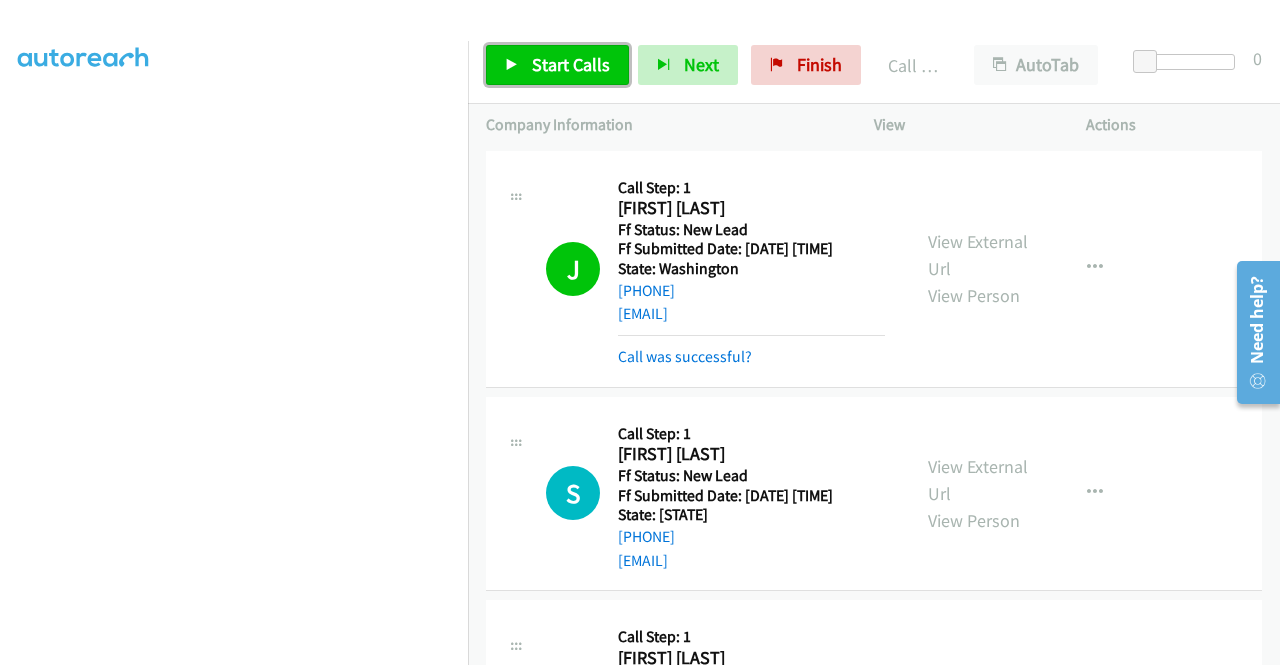 click on "Start Calls" at bounding box center (571, 64) 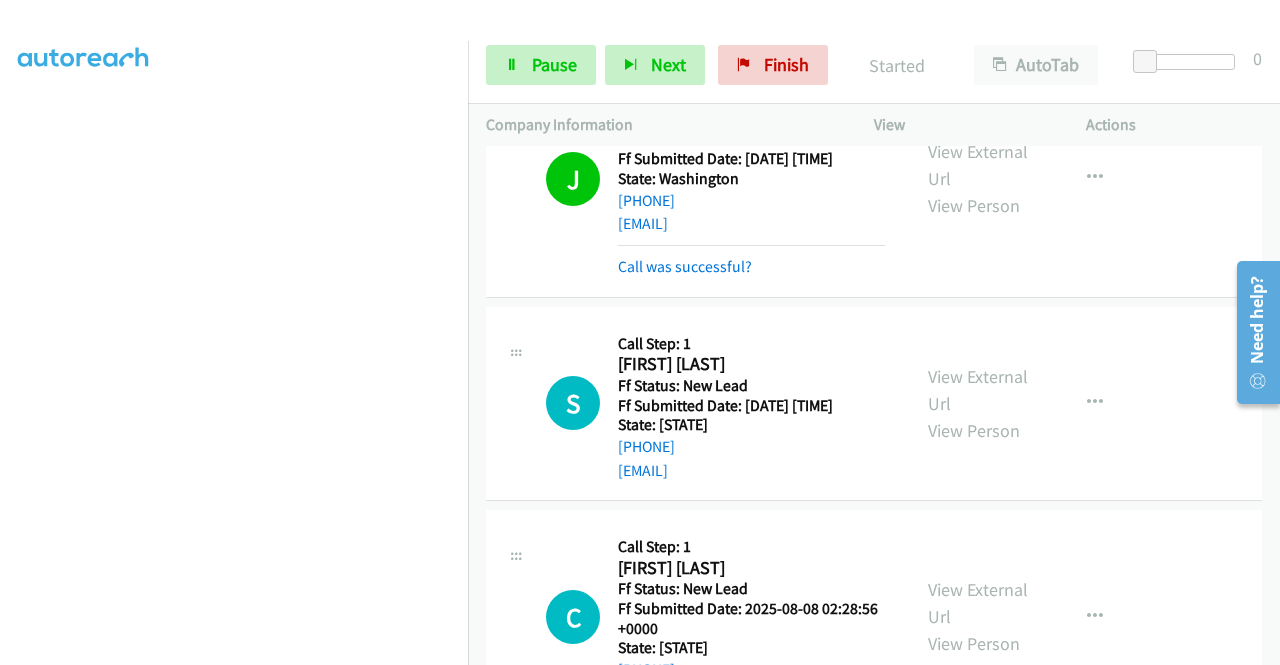 scroll, scrollTop: 200, scrollLeft: 0, axis: vertical 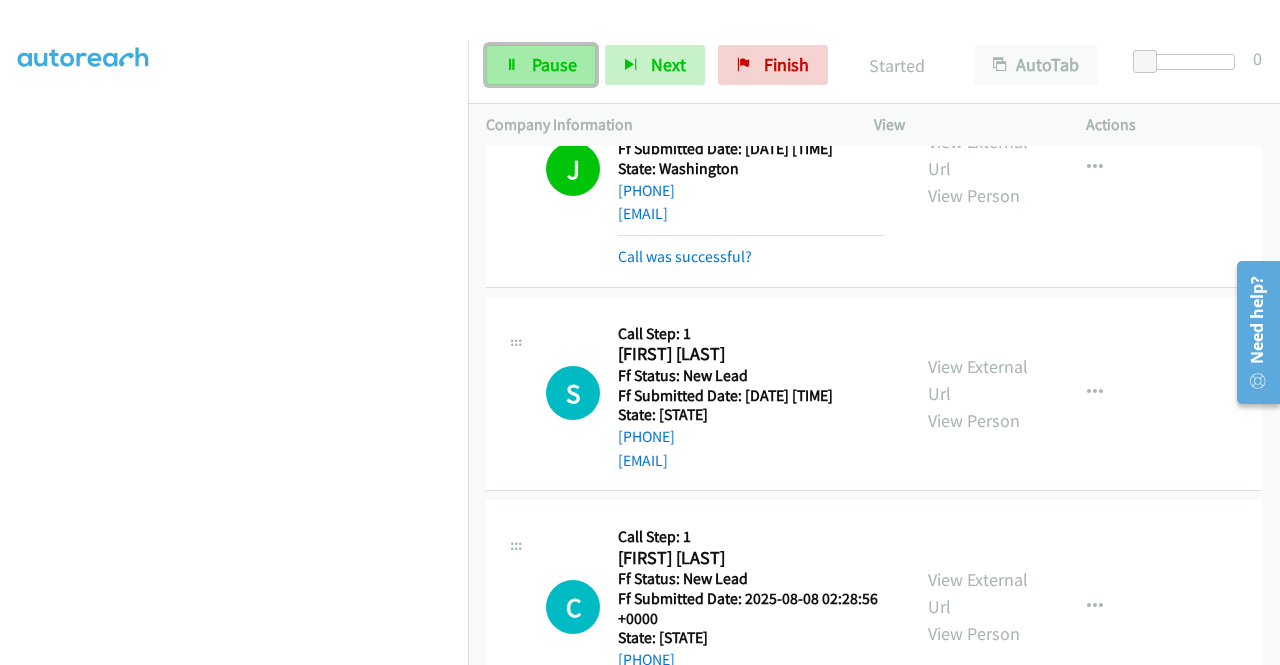 drag, startPoint x: 506, startPoint y: 57, endPoint x: 514, endPoint y: 65, distance: 11.313708 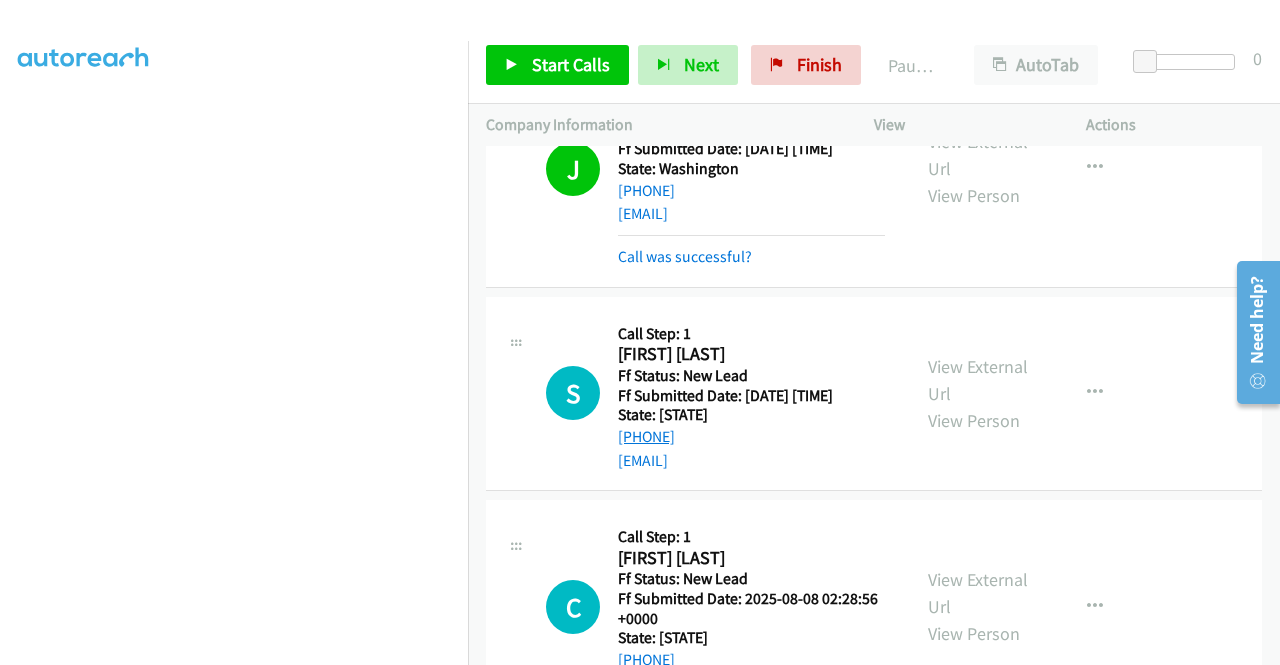 drag, startPoint x: 762, startPoint y: 470, endPoint x: 637, endPoint y: 473, distance: 125.035995 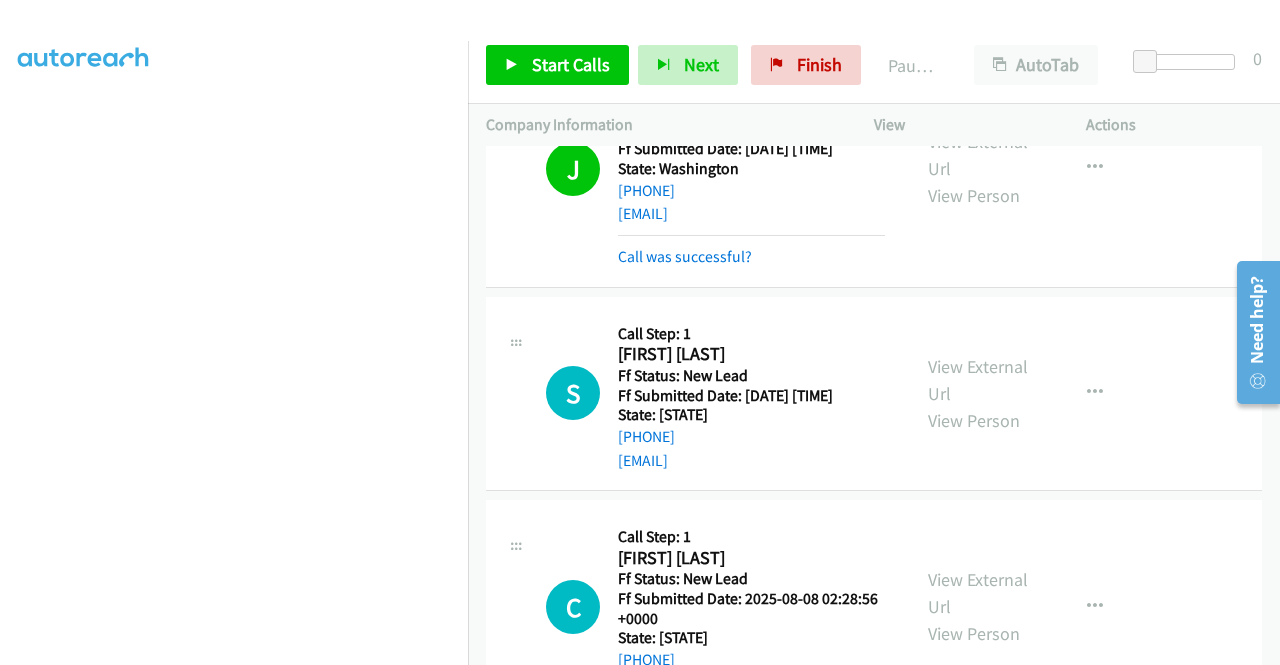 copy on "917-246-3747" 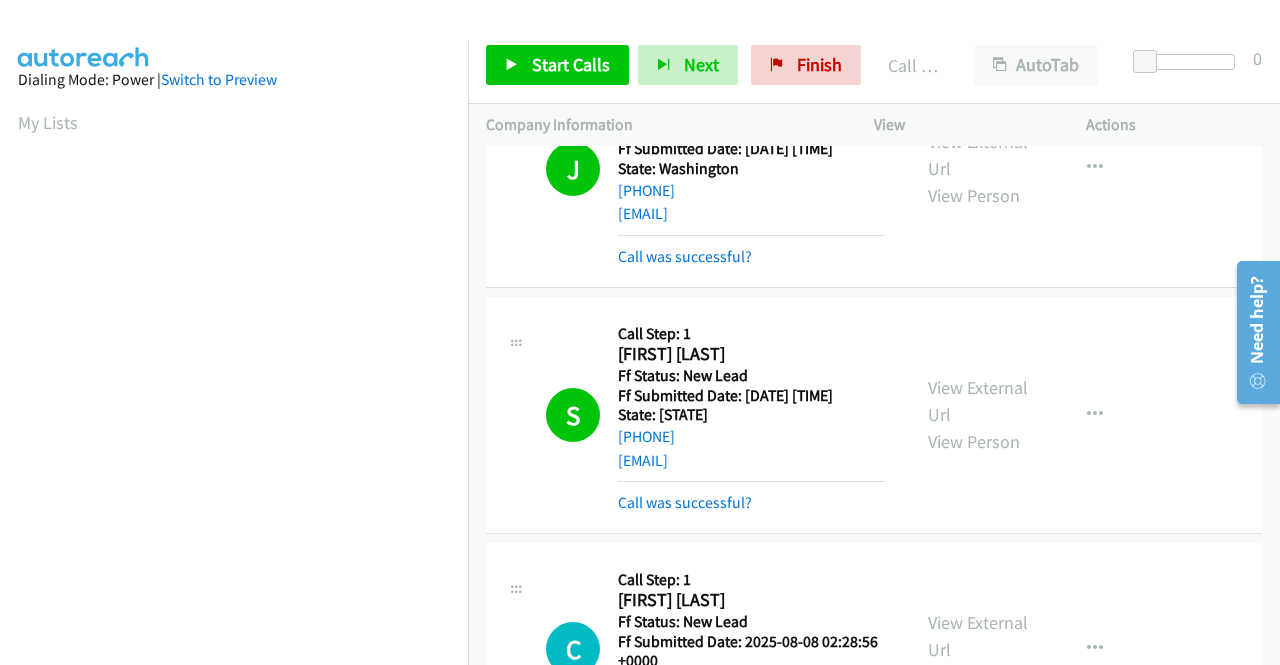 scroll, scrollTop: 456, scrollLeft: 0, axis: vertical 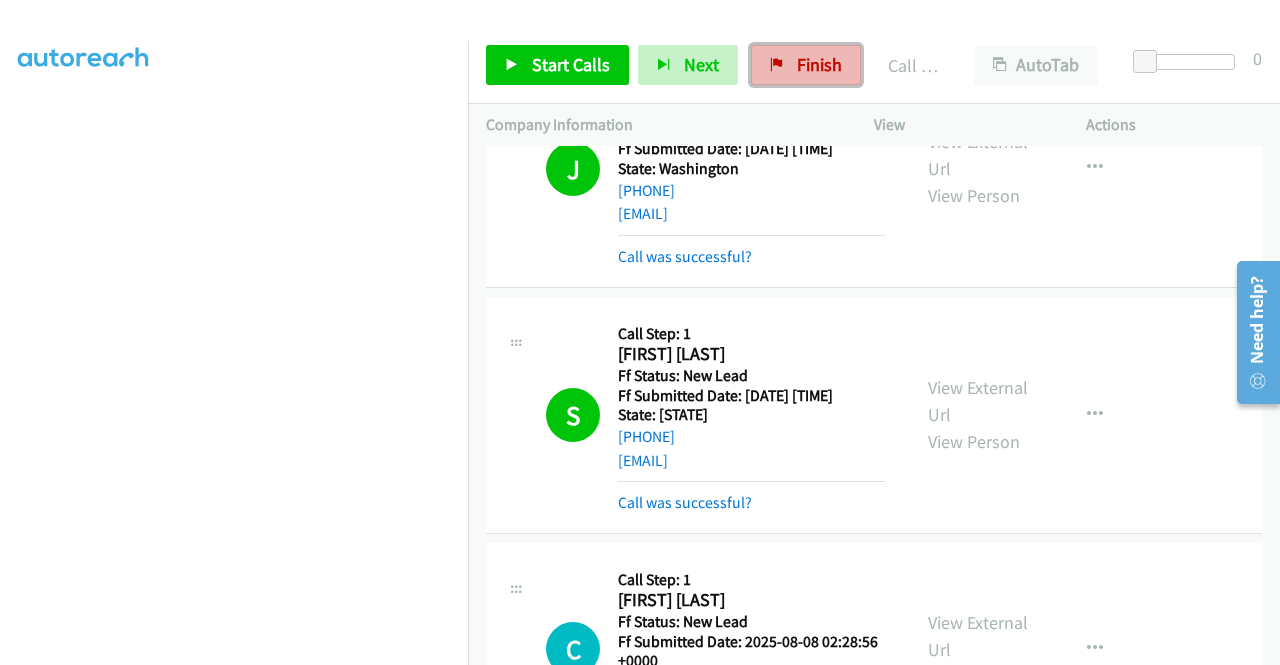 click on "Finish" at bounding box center (819, 64) 